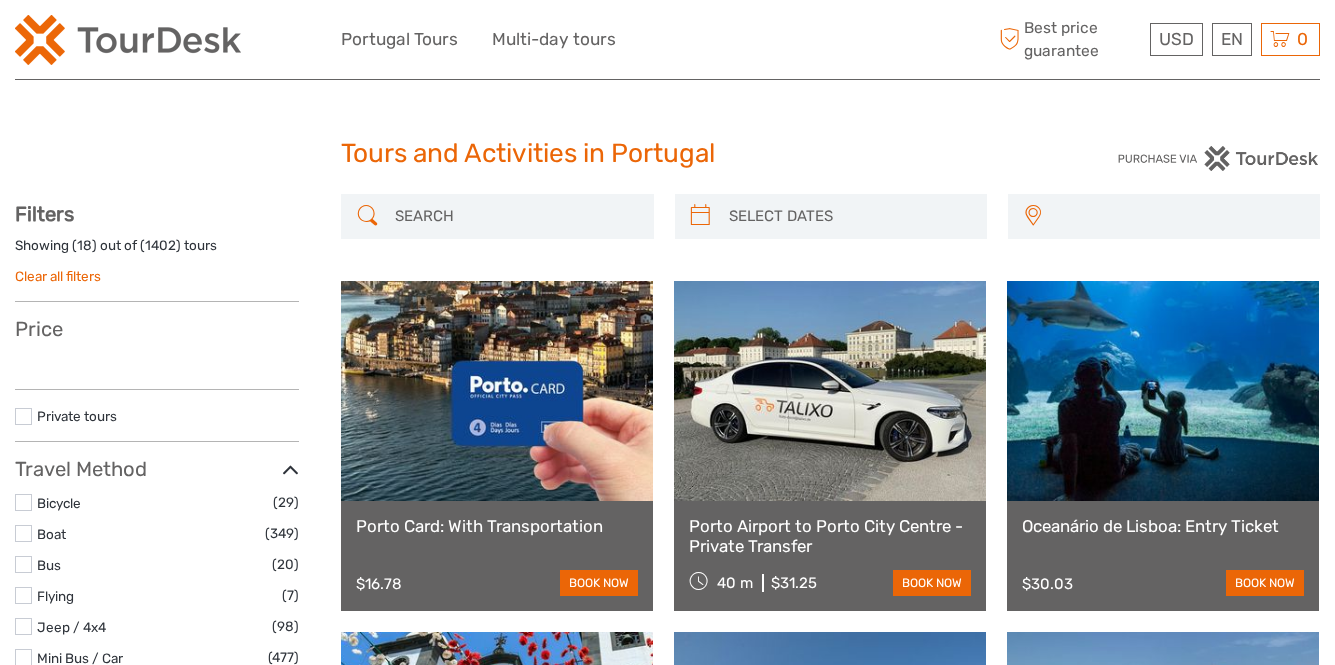 select 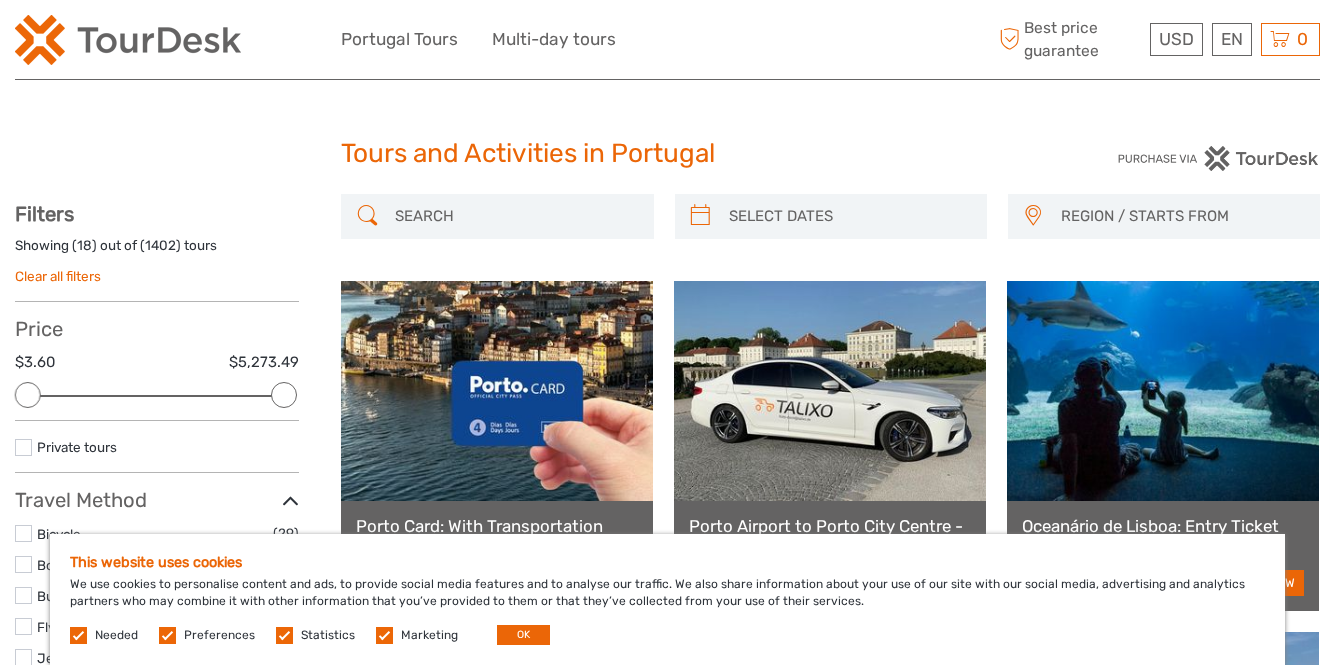 scroll, scrollTop: 0, scrollLeft: 0, axis: both 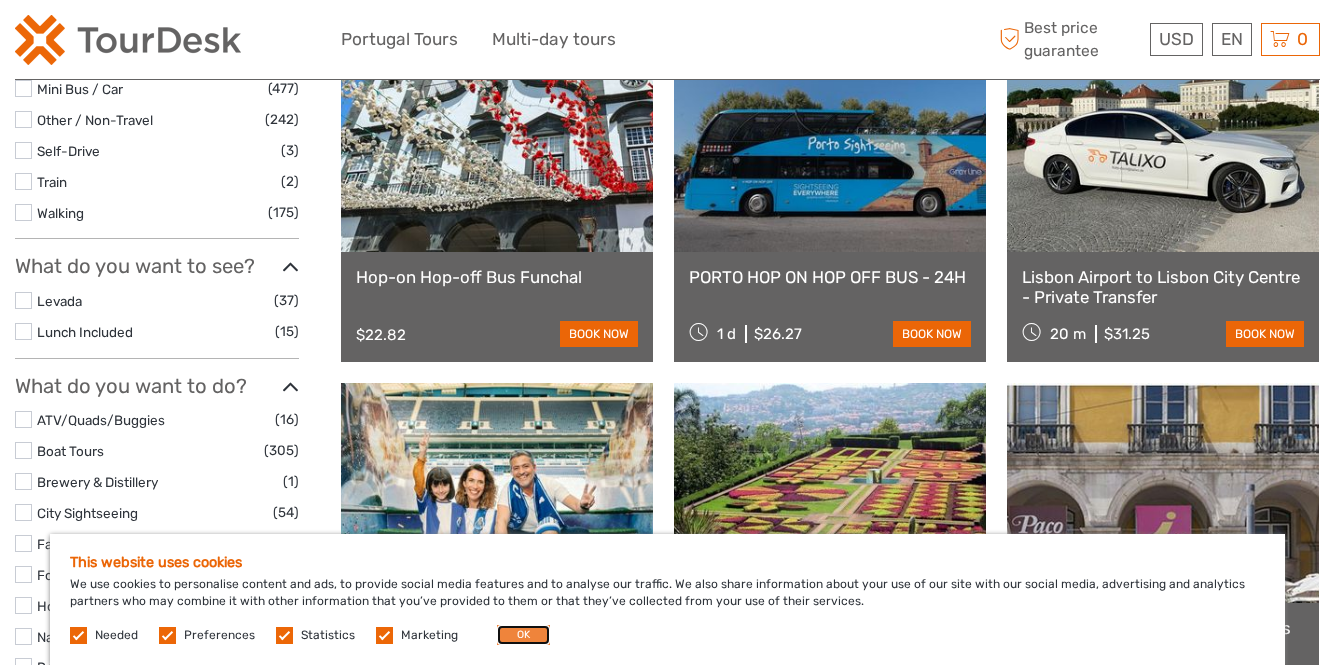 click on "OK" at bounding box center (523, 635) 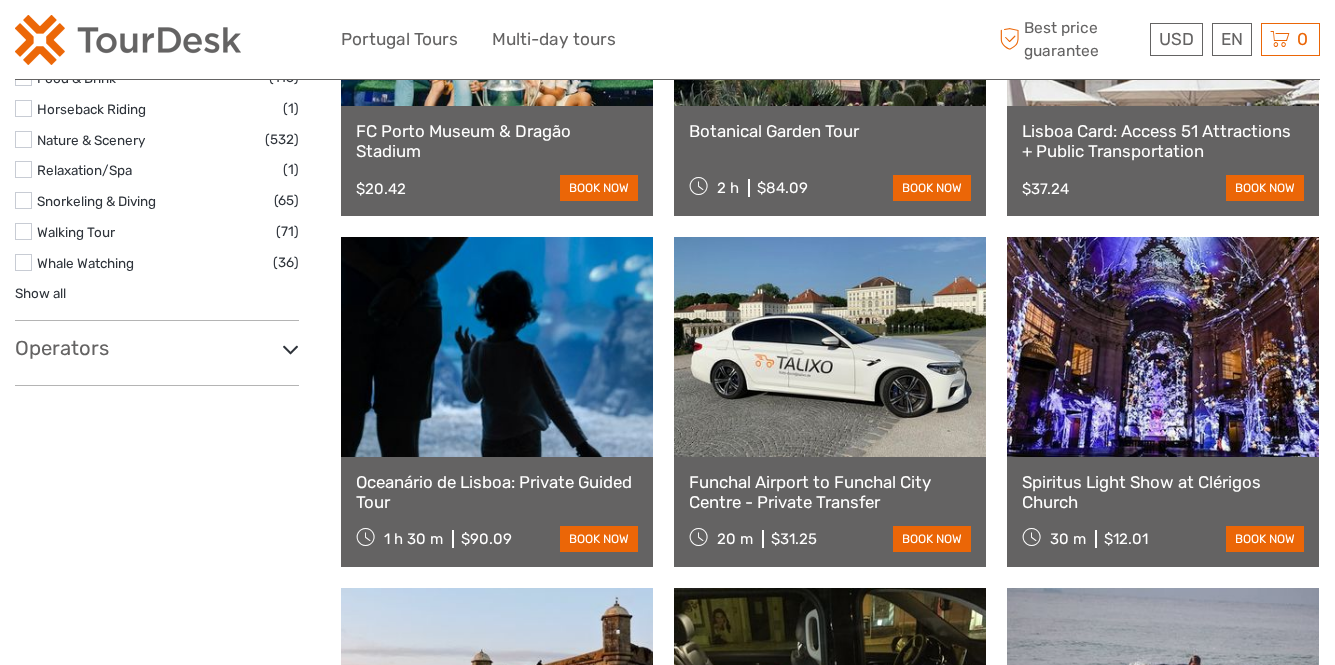 scroll, scrollTop: 1100, scrollLeft: 0, axis: vertical 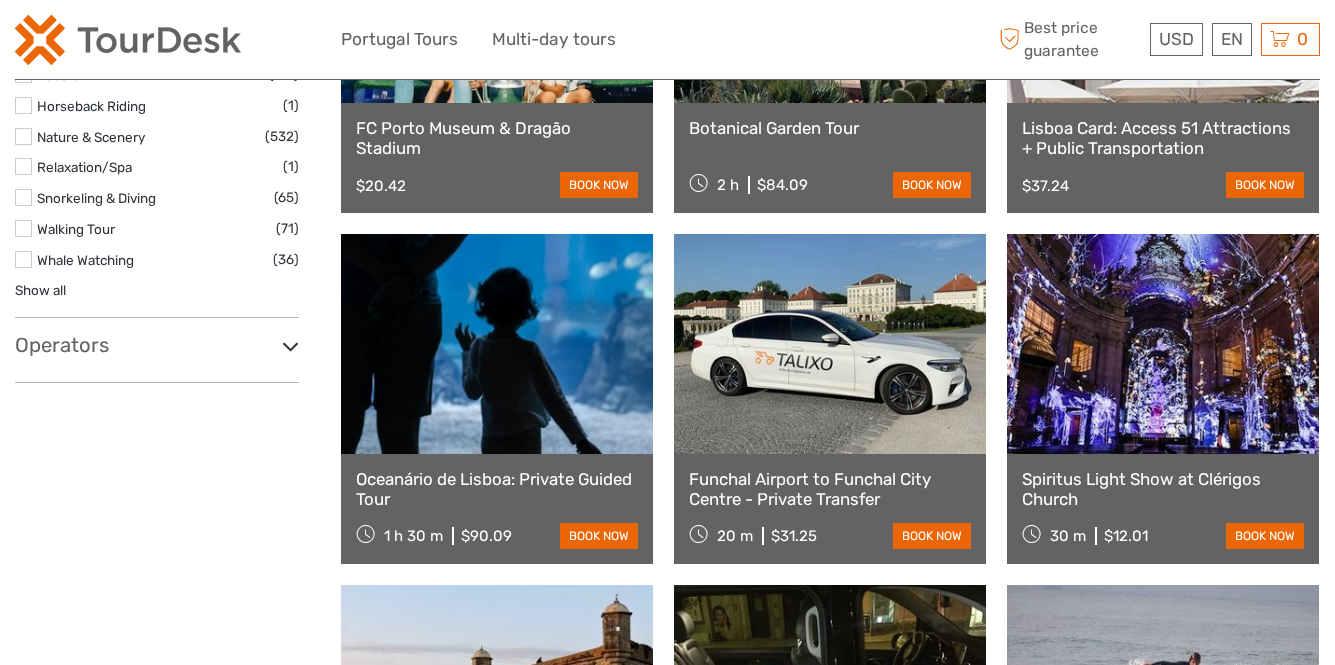 click on "Operators" at bounding box center [157, 345] 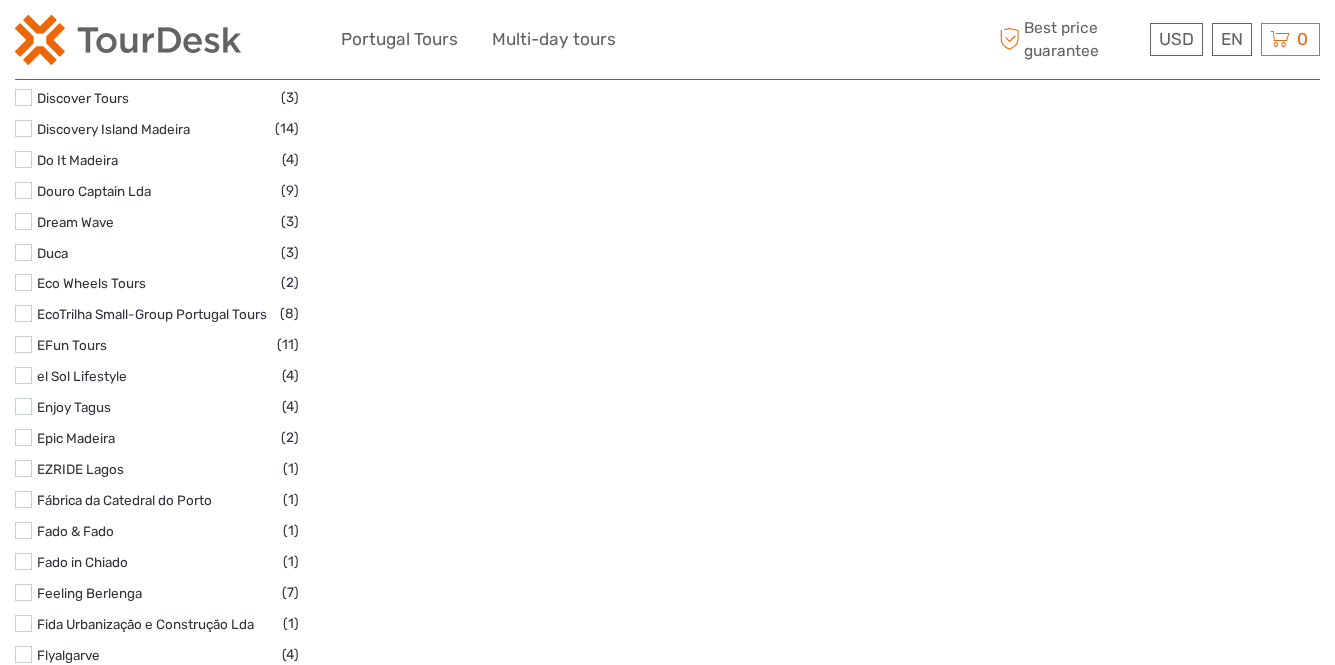 scroll, scrollTop: 2600, scrollLeft: 0, axis: vertical 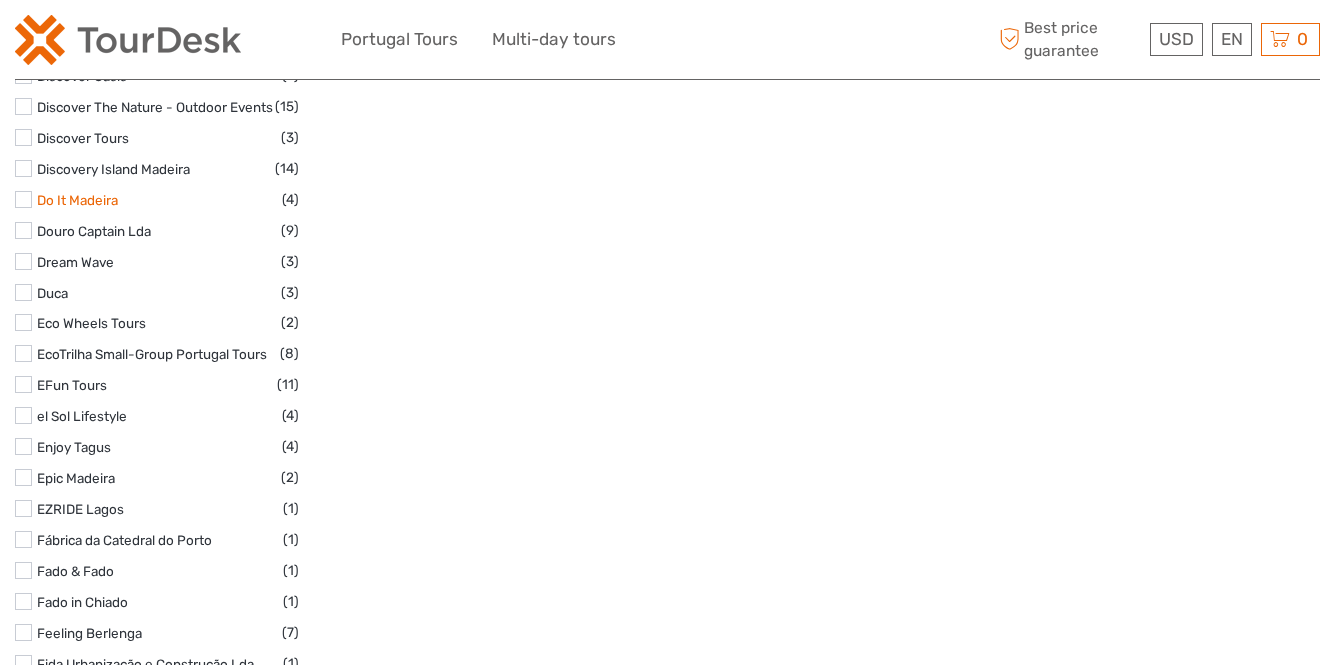 click on "Do It Madeira" at bounding box center (77, 200) 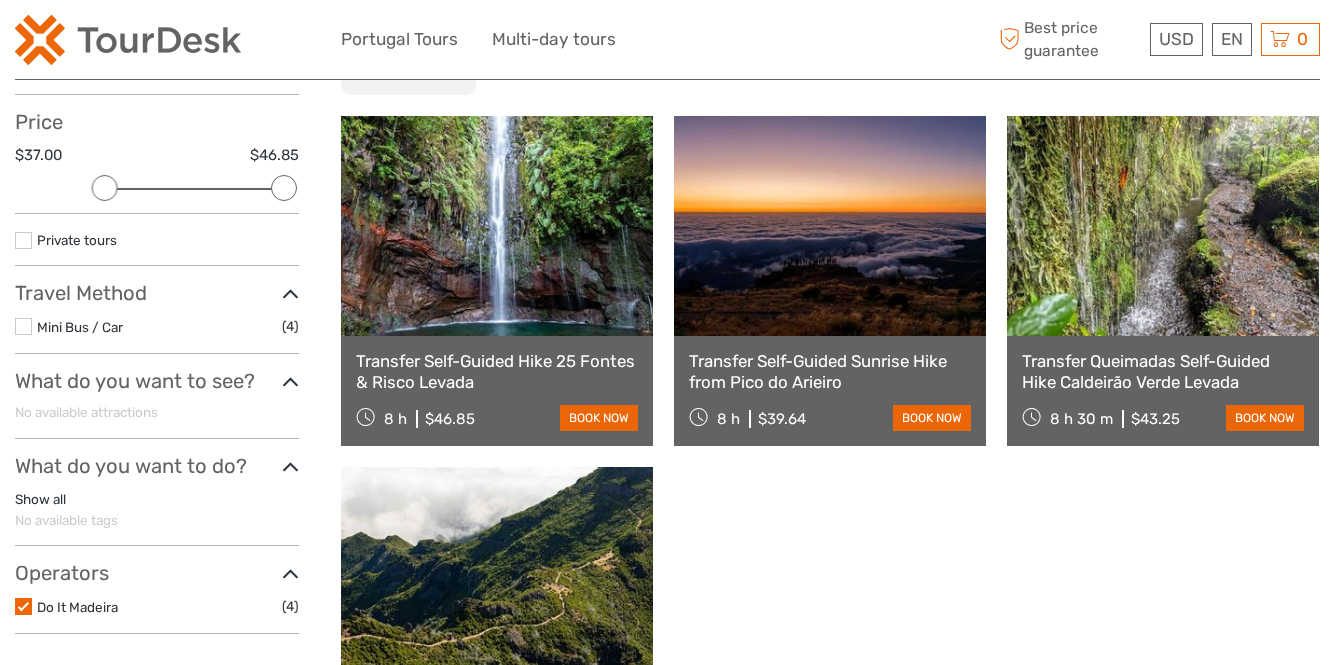 scroll, scrollTop: 214, scrollLeft: 0, axis: vertical 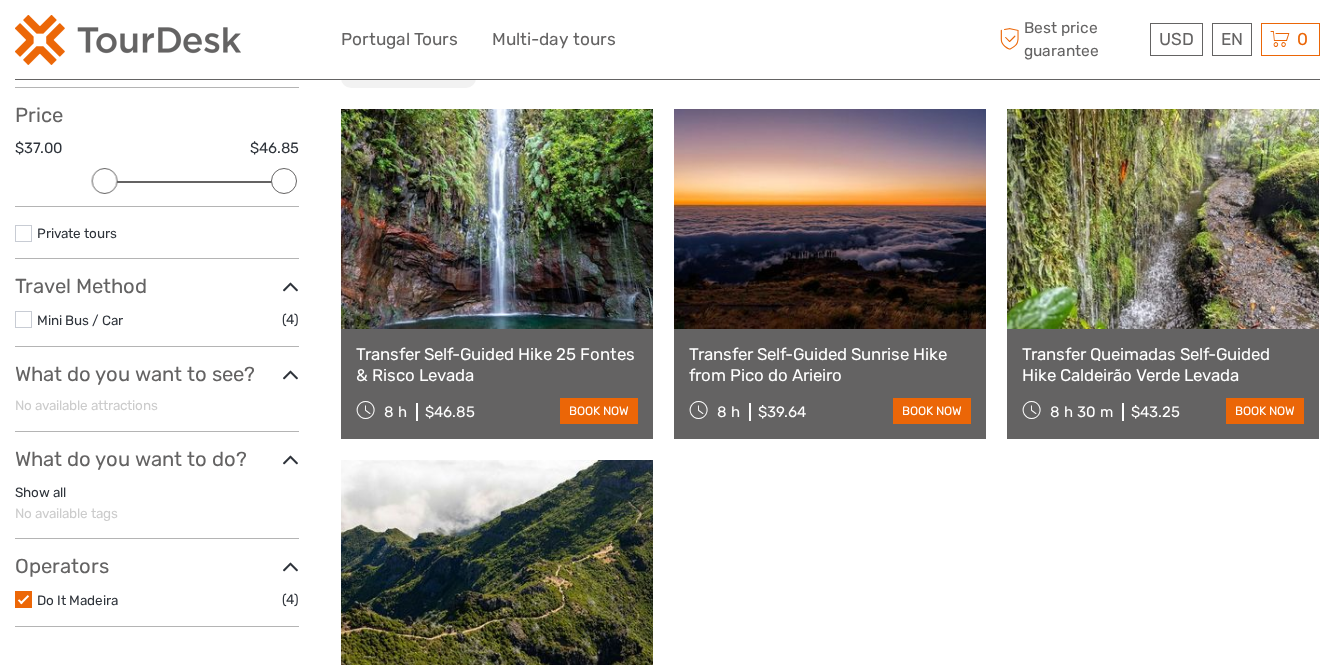click at bounding box center (497, 219) 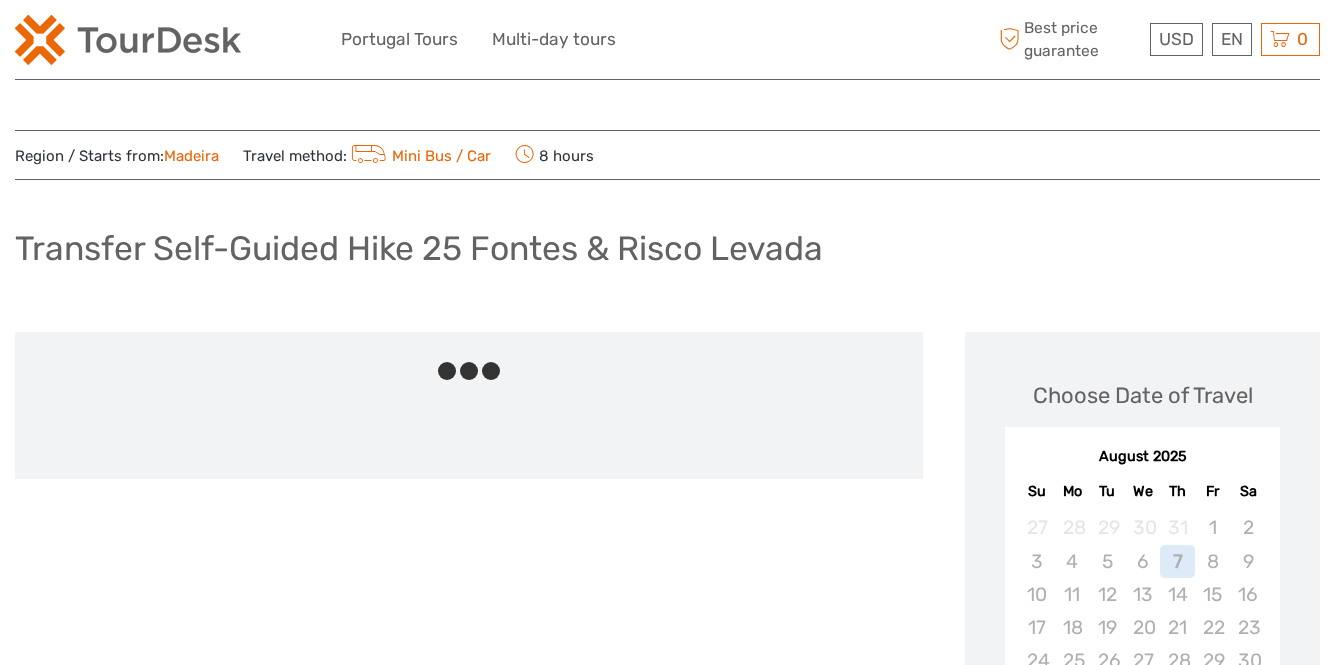 scroll, scrollTop: 0, scrollLeft: 0, axis: both 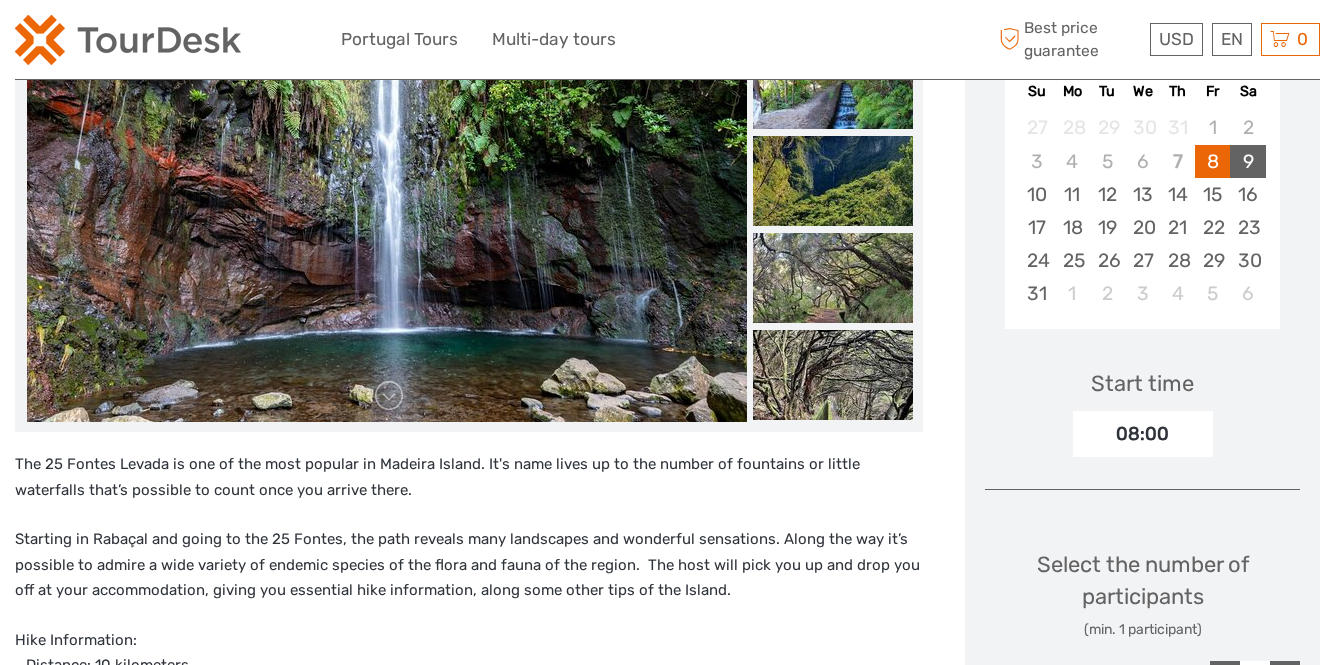 click on "9" at bounding box center [1247, 161] 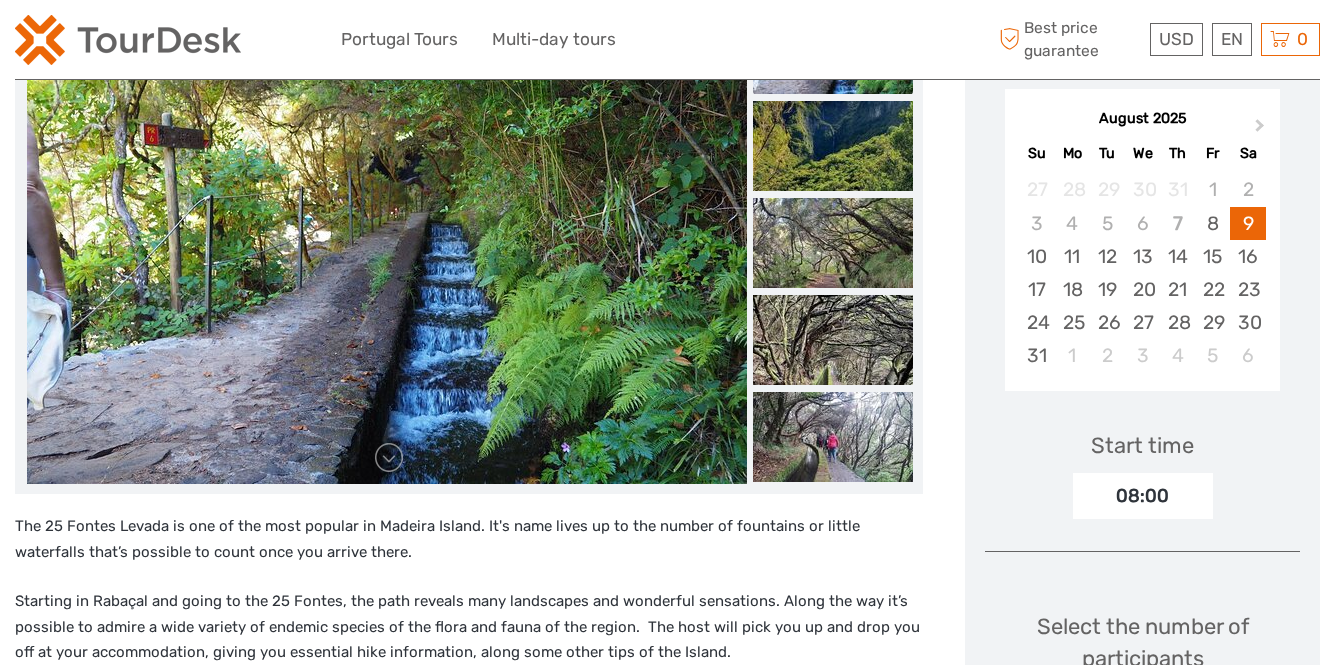 scroll, scrollTop: 300, scrollLeft: 0, axis: vertical 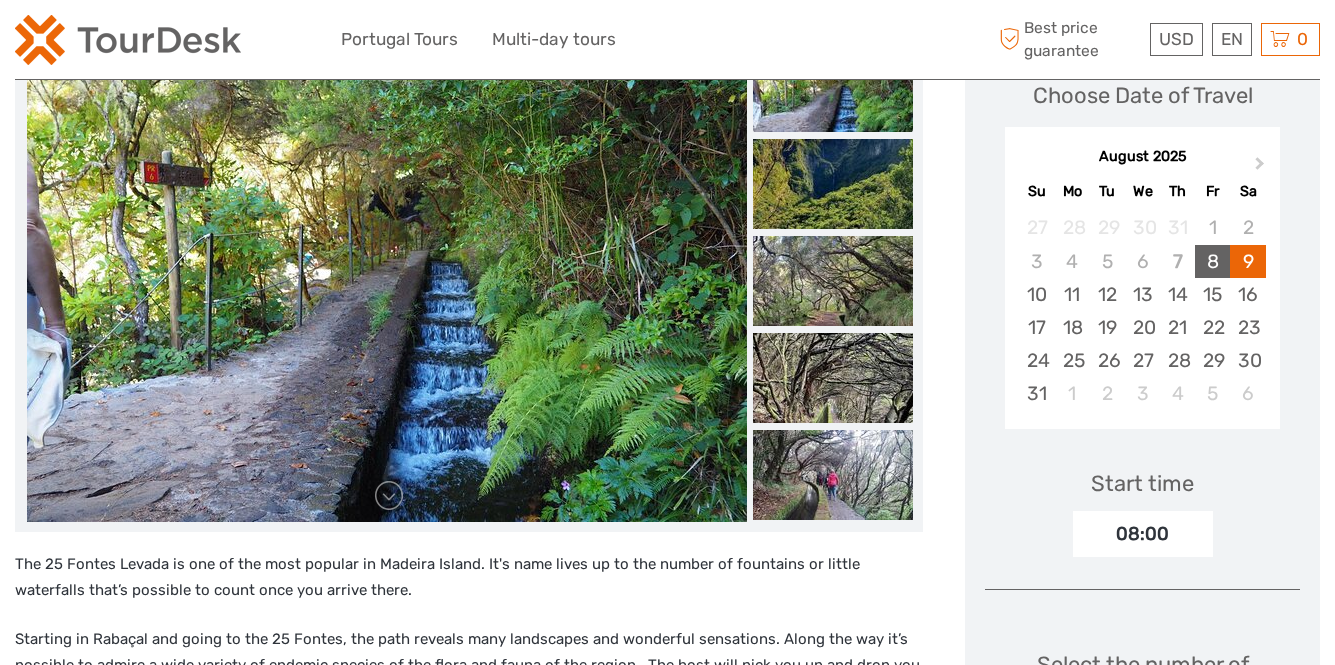 click on "8" at bounding box center (1212, 261) 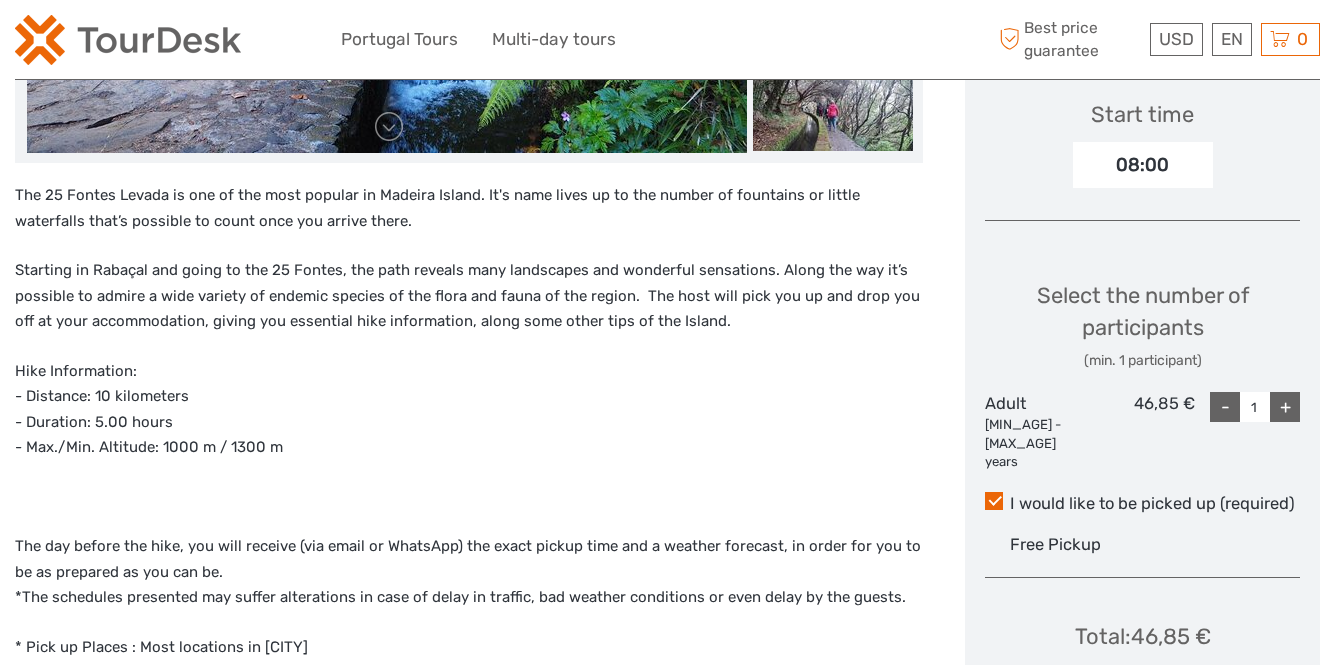 scroll, scrollTop: 700, scrollLeft: 0, axis: vertical 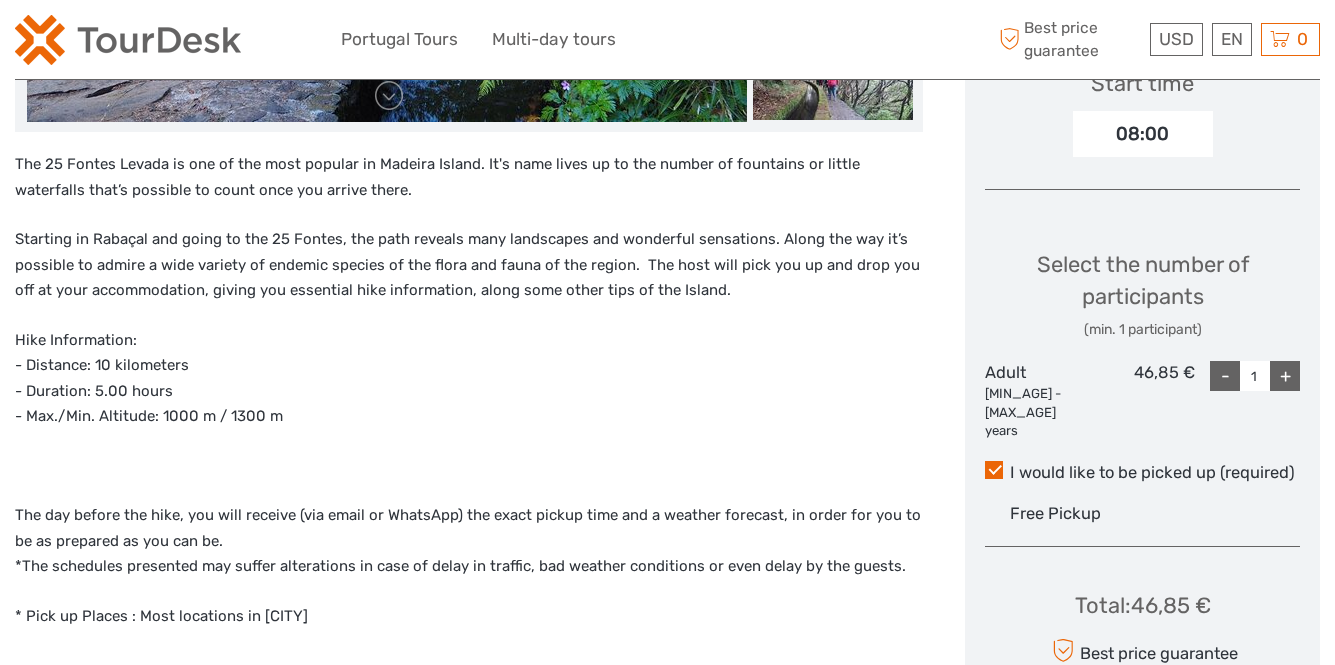 click on "+" at bounding box center [1285, 376] 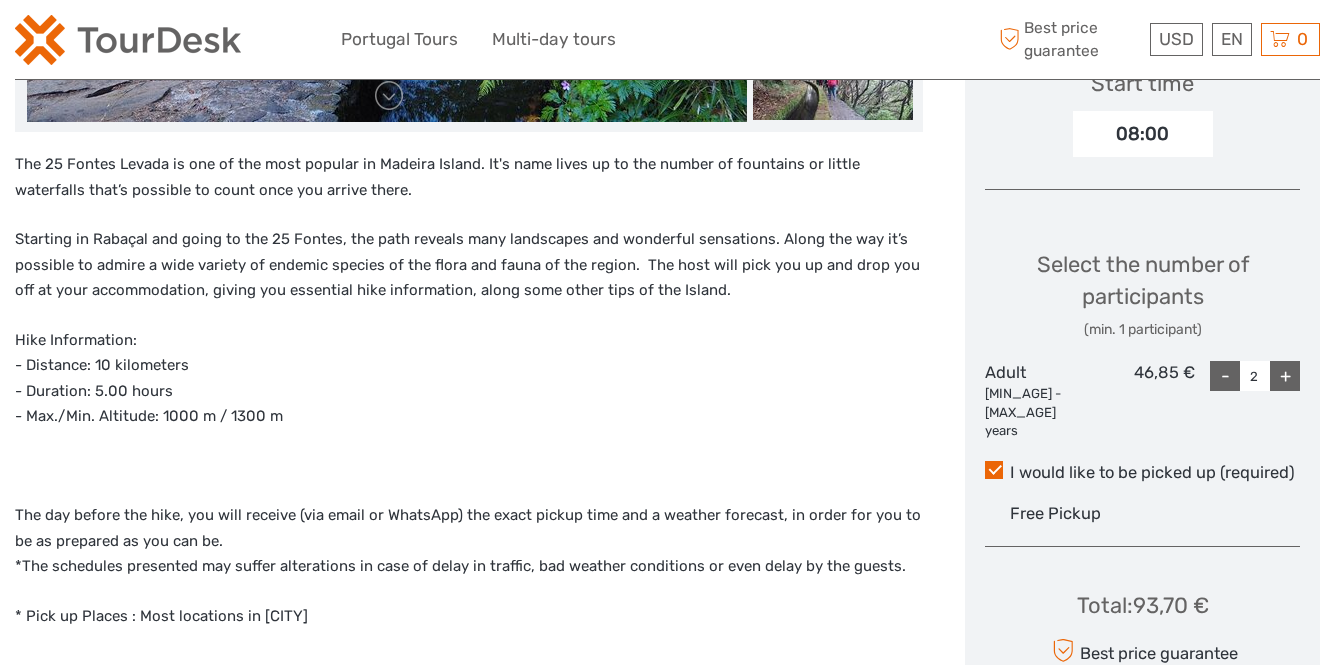 click on "+" at bounding box center [1285, 376] 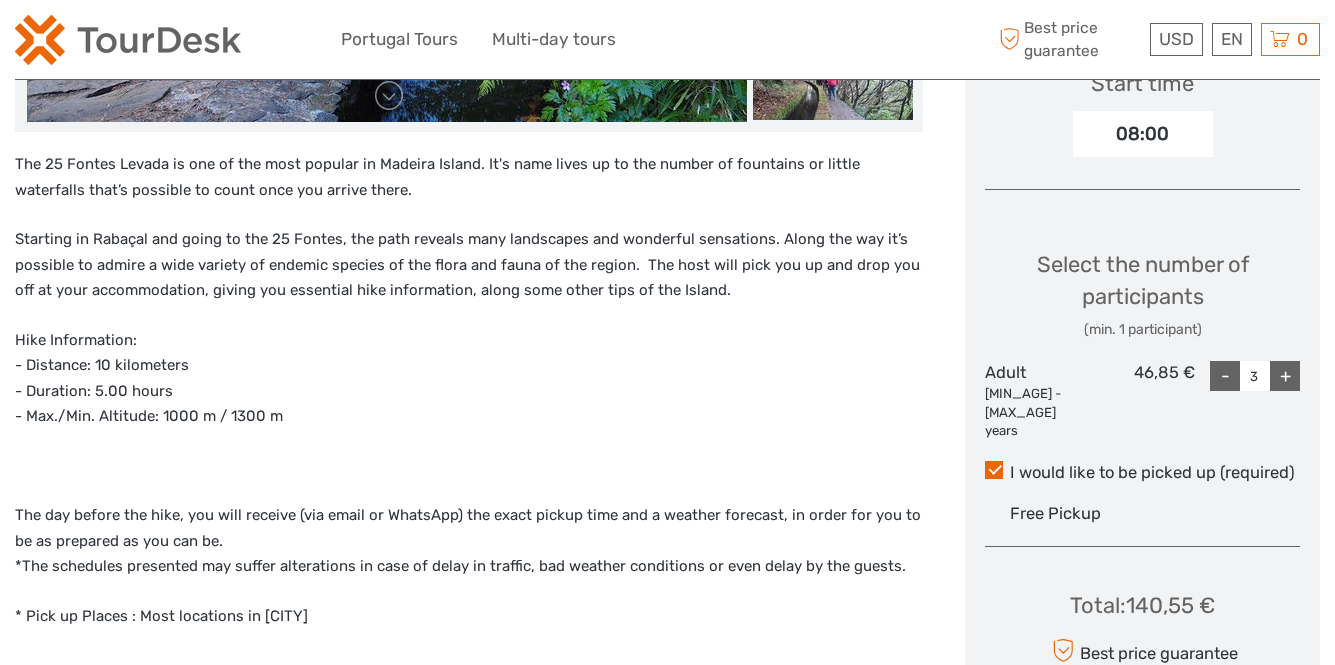 click on "+" at bounding box center (1285, 376) 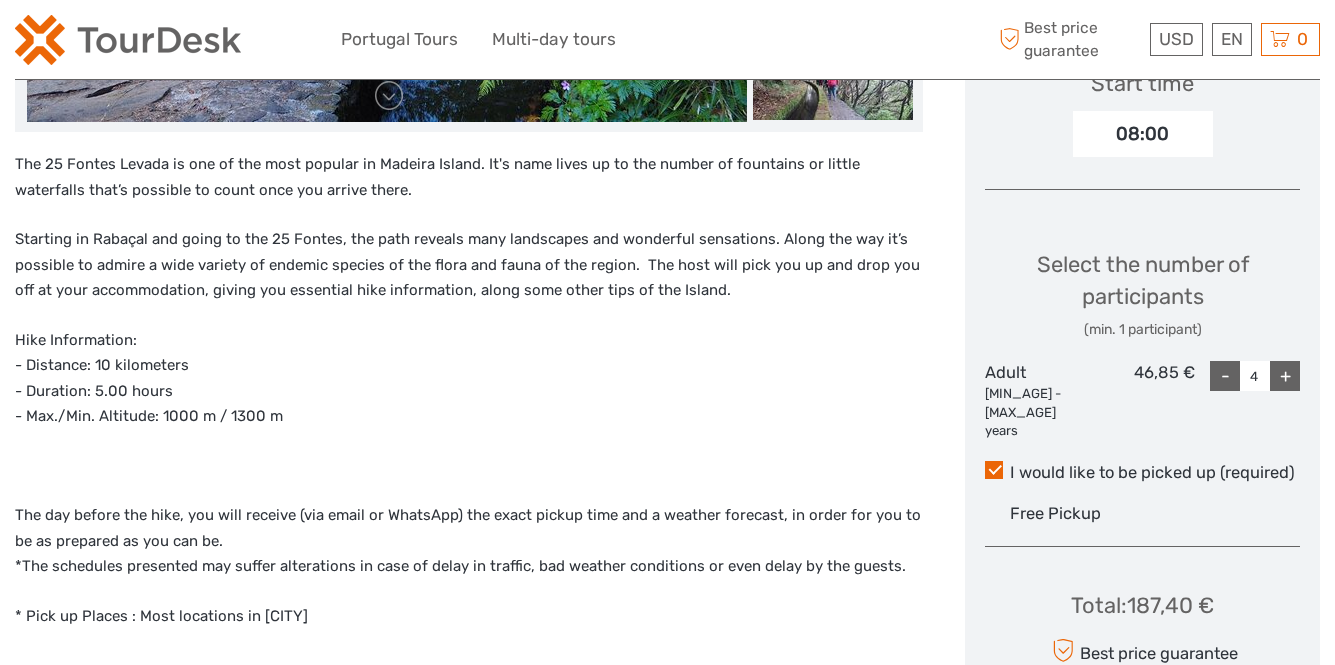 click on "+" at bounding box center [1285, 376] 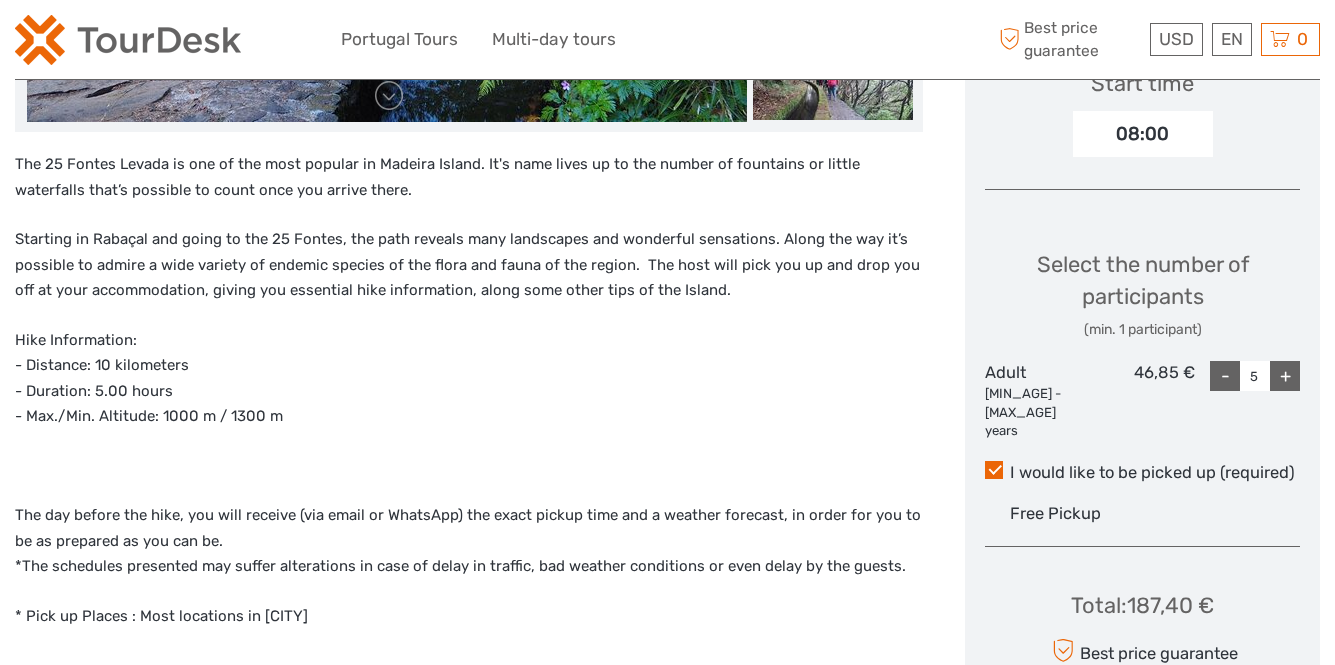 click on "+" at bounding box center (1285, 376) 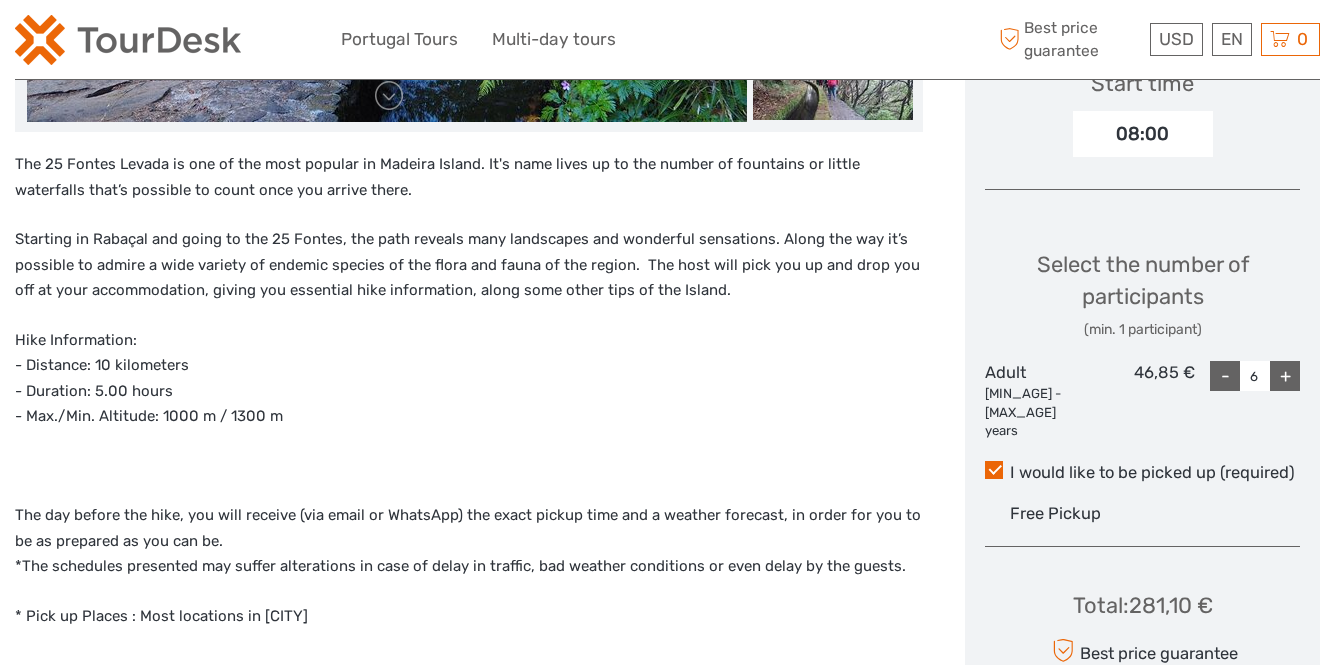 click on "+" at bounding box center (1285, 376) 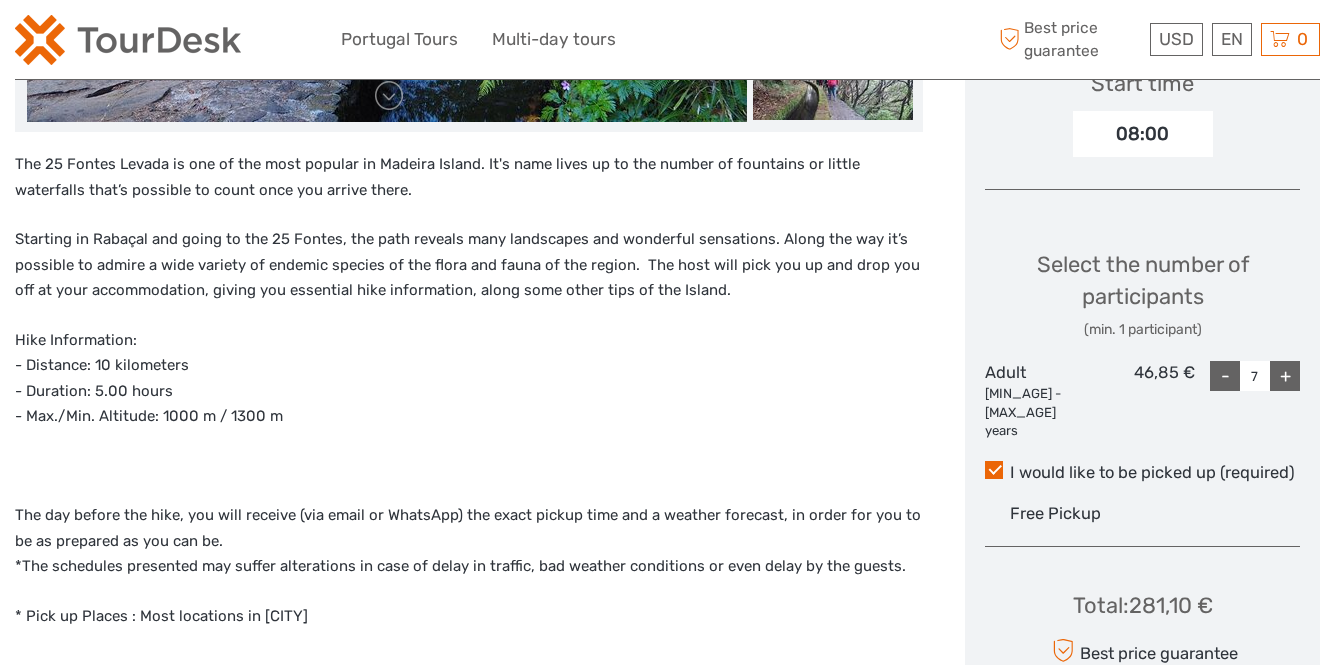 click on "+" at bounding box center (1285, 376) 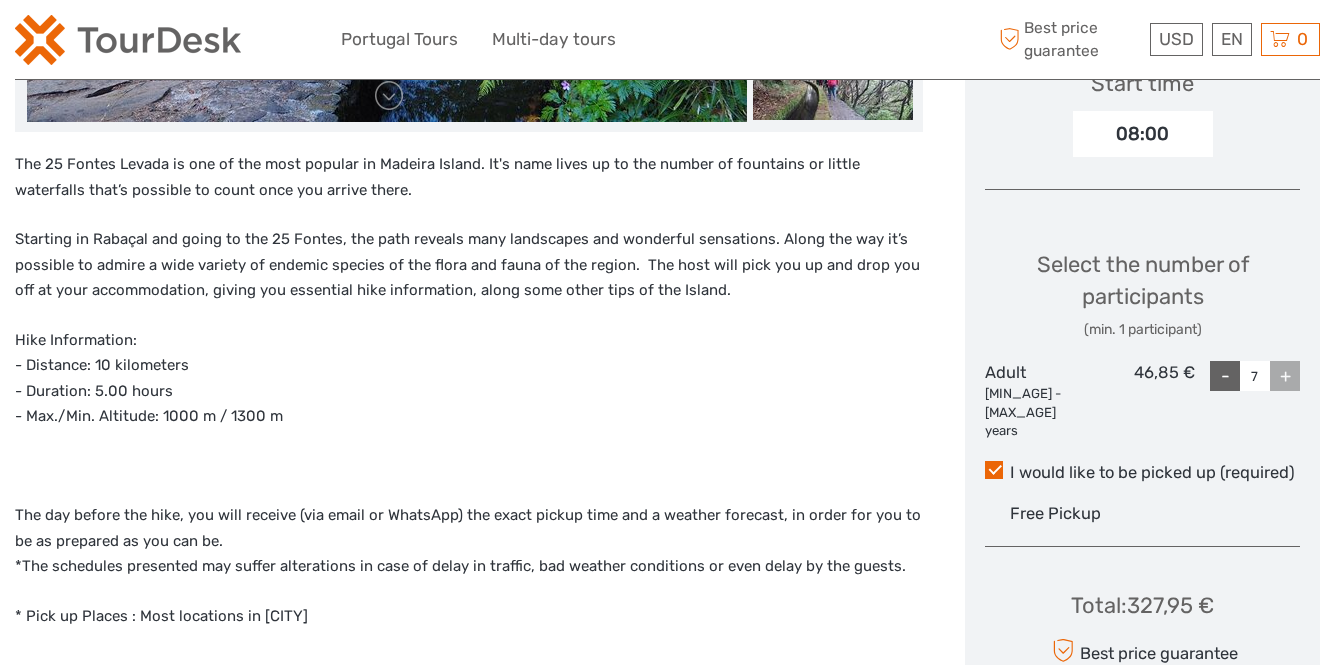 click on "+" at bounding box center (1285, 376) 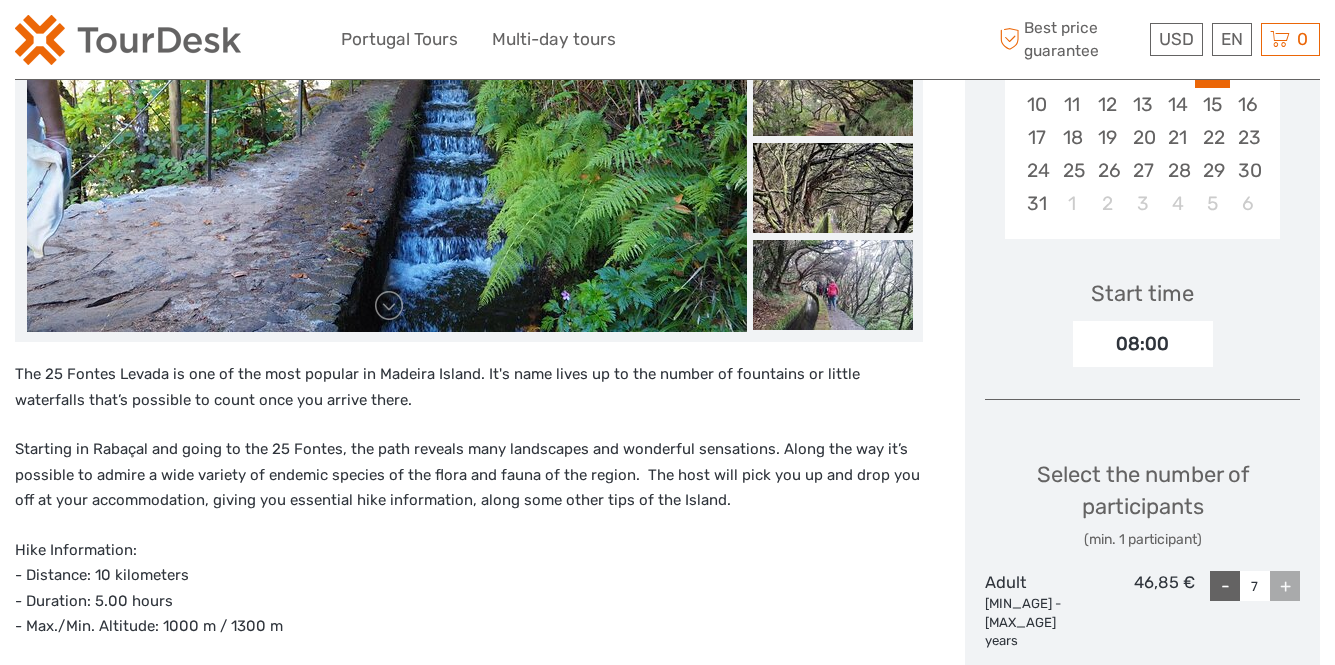 scroll, scrollTop: 300, scrollLeft: 0, axis: vertical 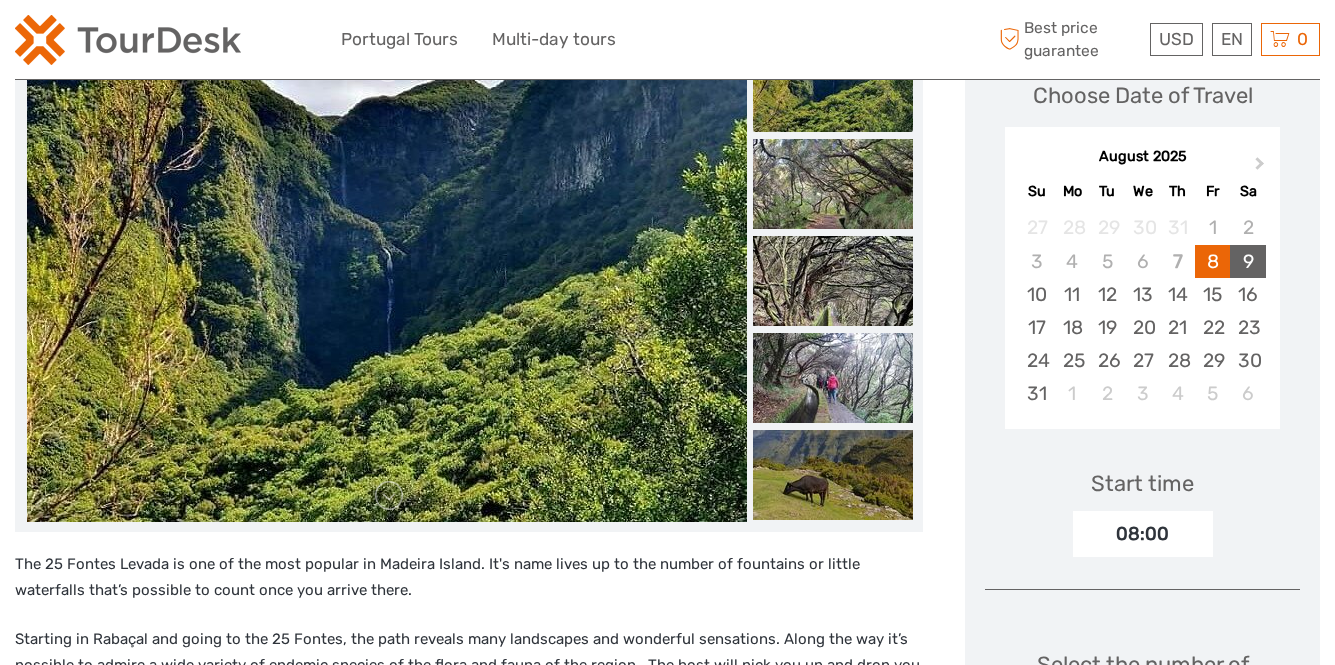 click on "9" at bounding box center [1247, 261] 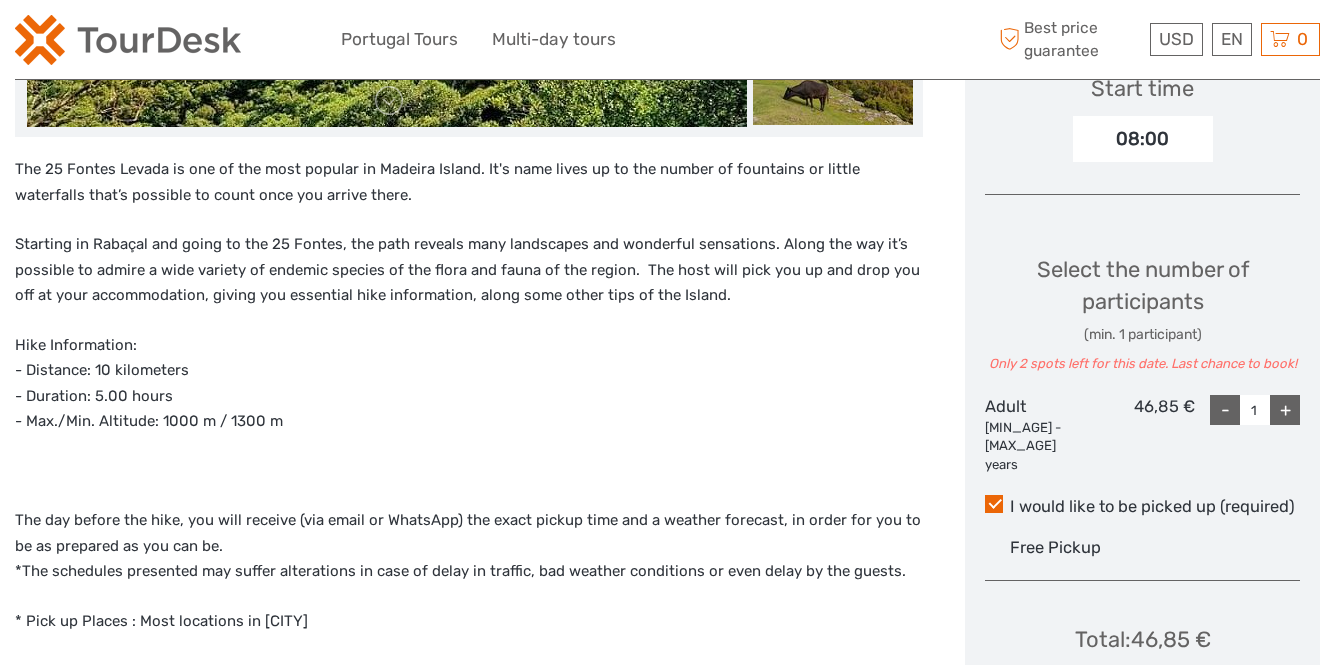 scroll, scrollTop: 700, scrollLeft: 0, axis: vertical 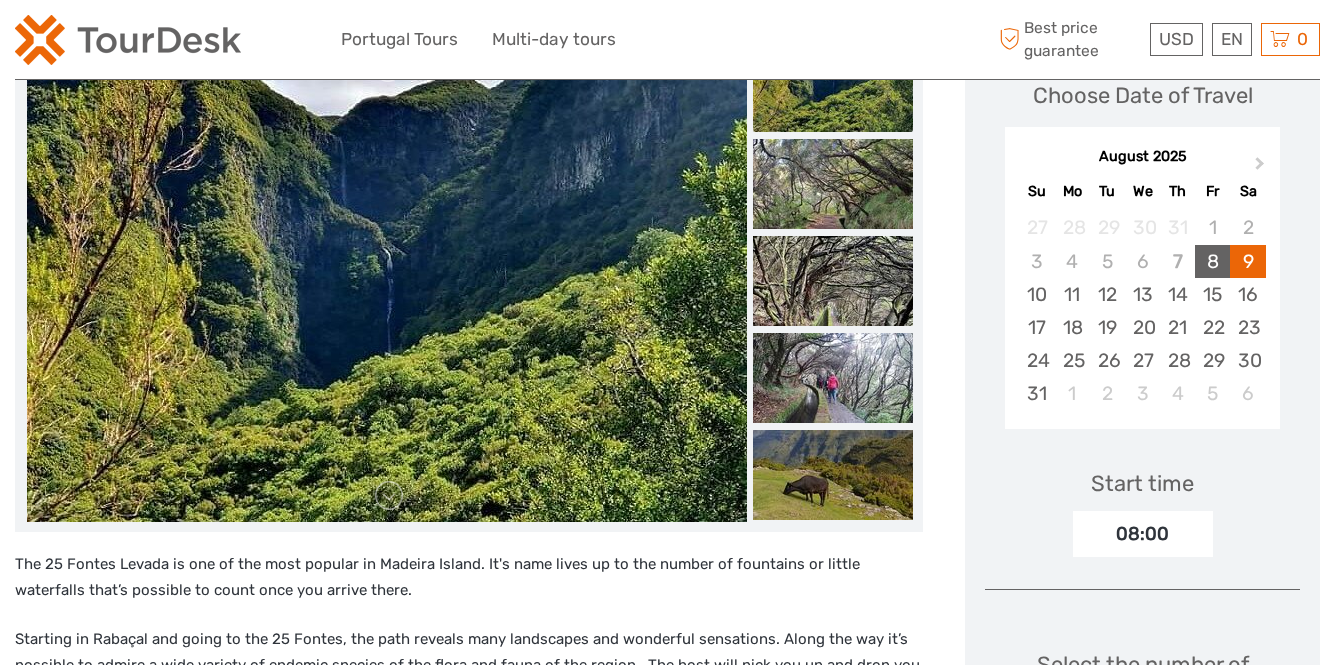 click on "8" at bounding box center [1212, 261] 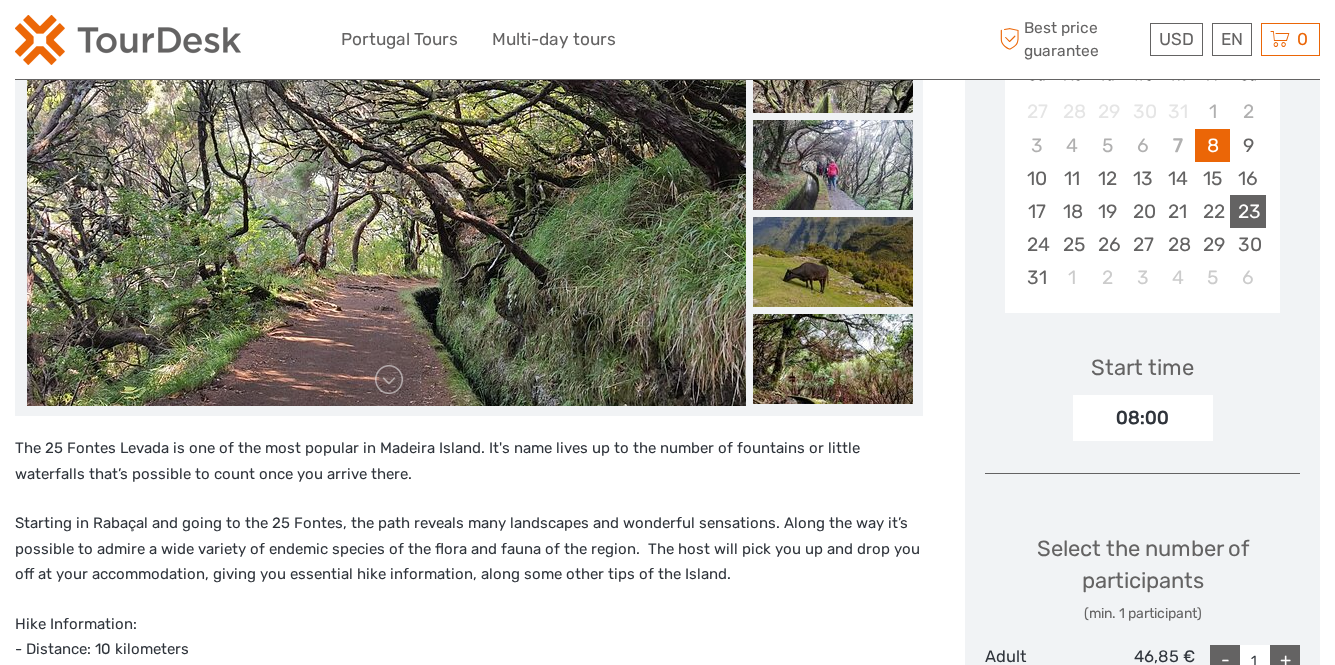 scroll, scrollTop: 400, scrollLeft: 0, axis: vertical 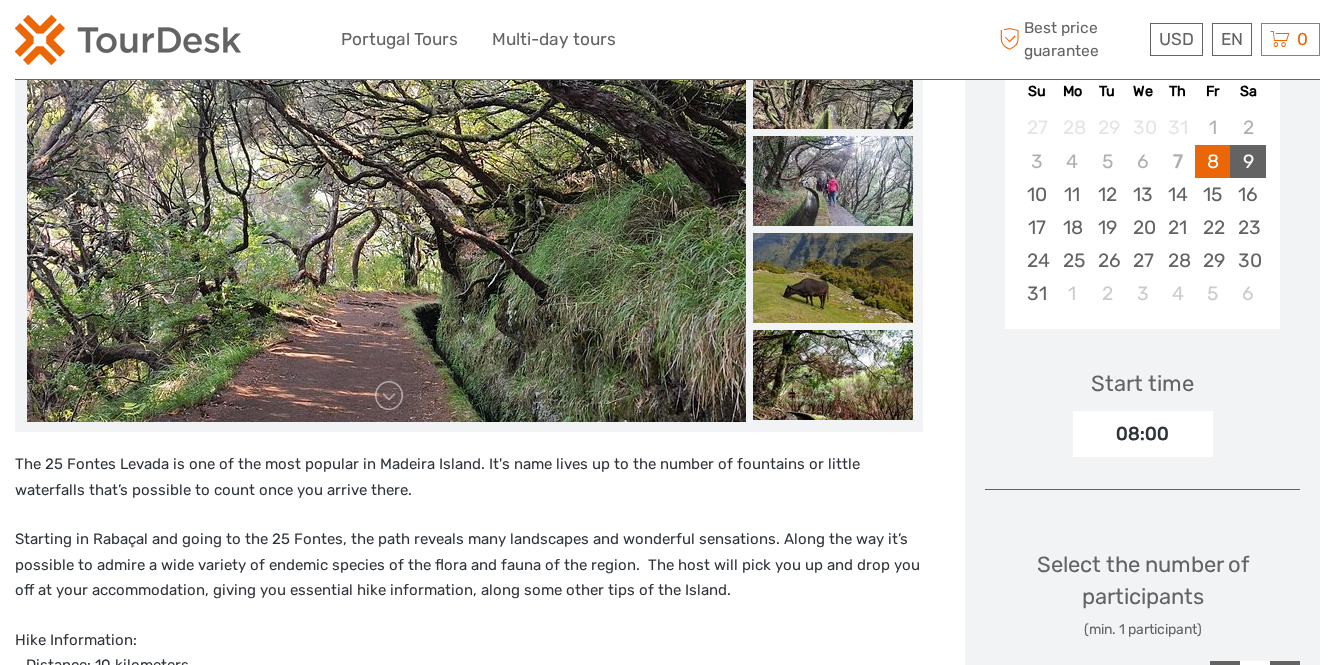click on "9" at bounding box center [1247, 161] 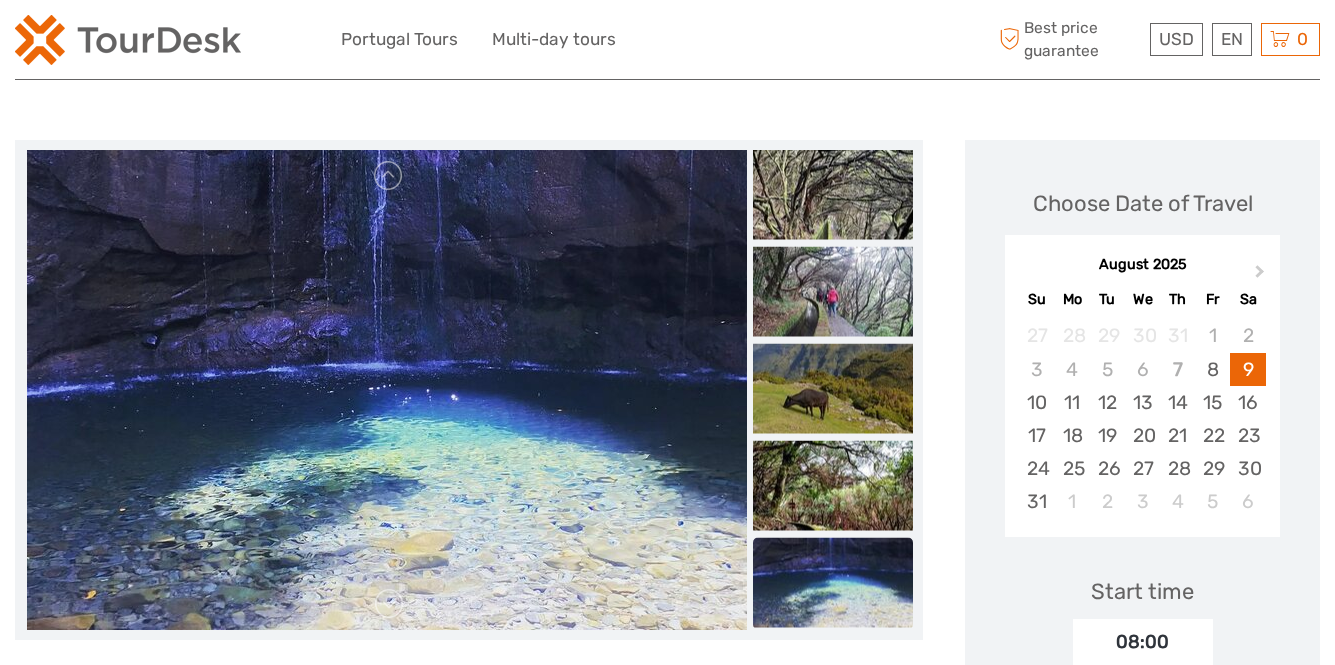 scroll, scrollTop: 200, scrollLeft: 0, axis: vertical 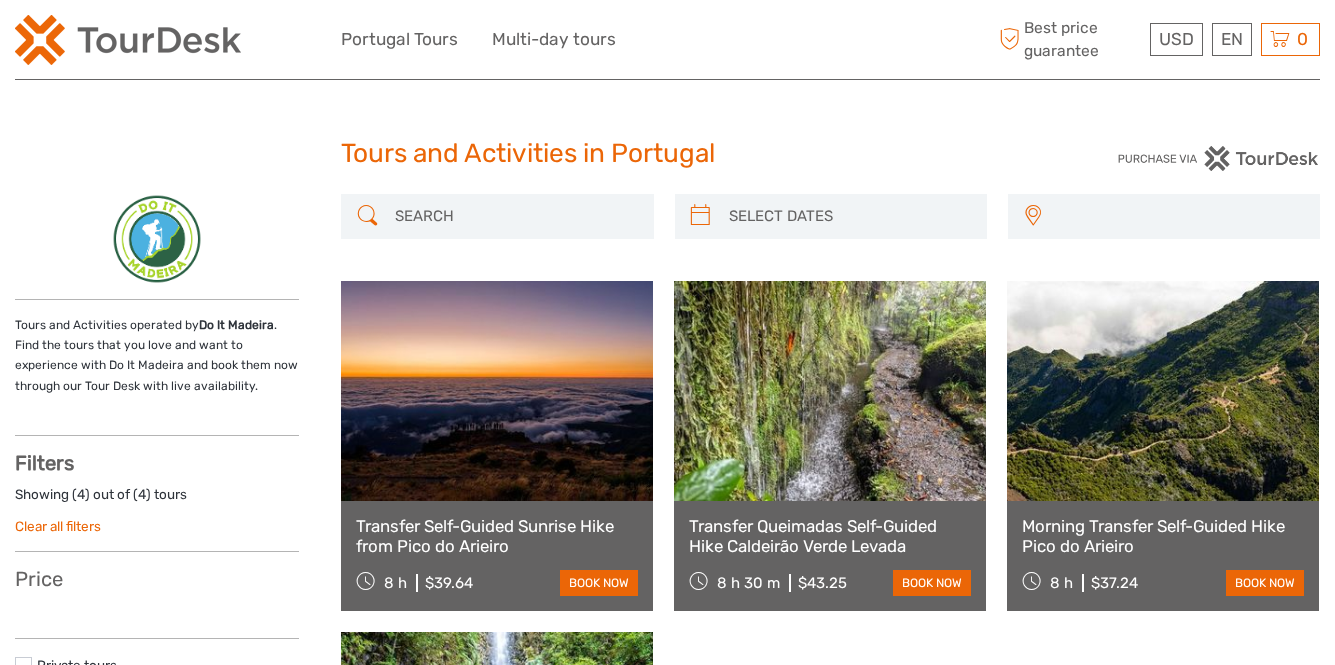 select 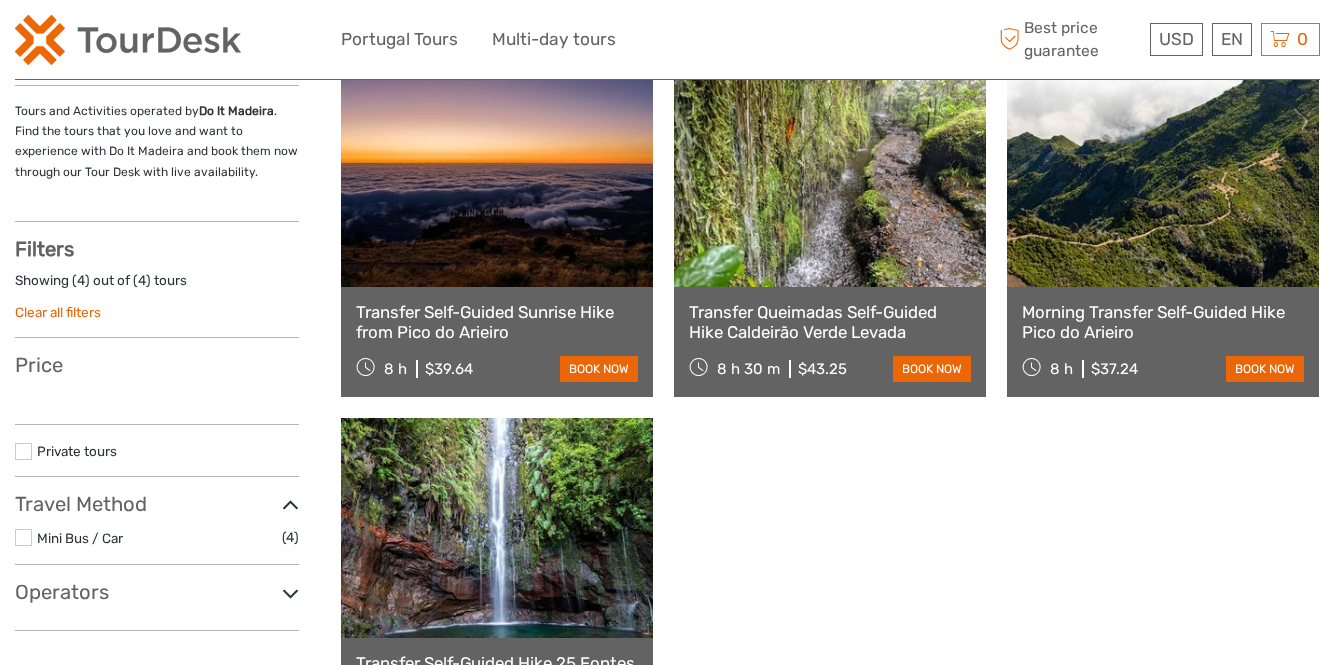 select 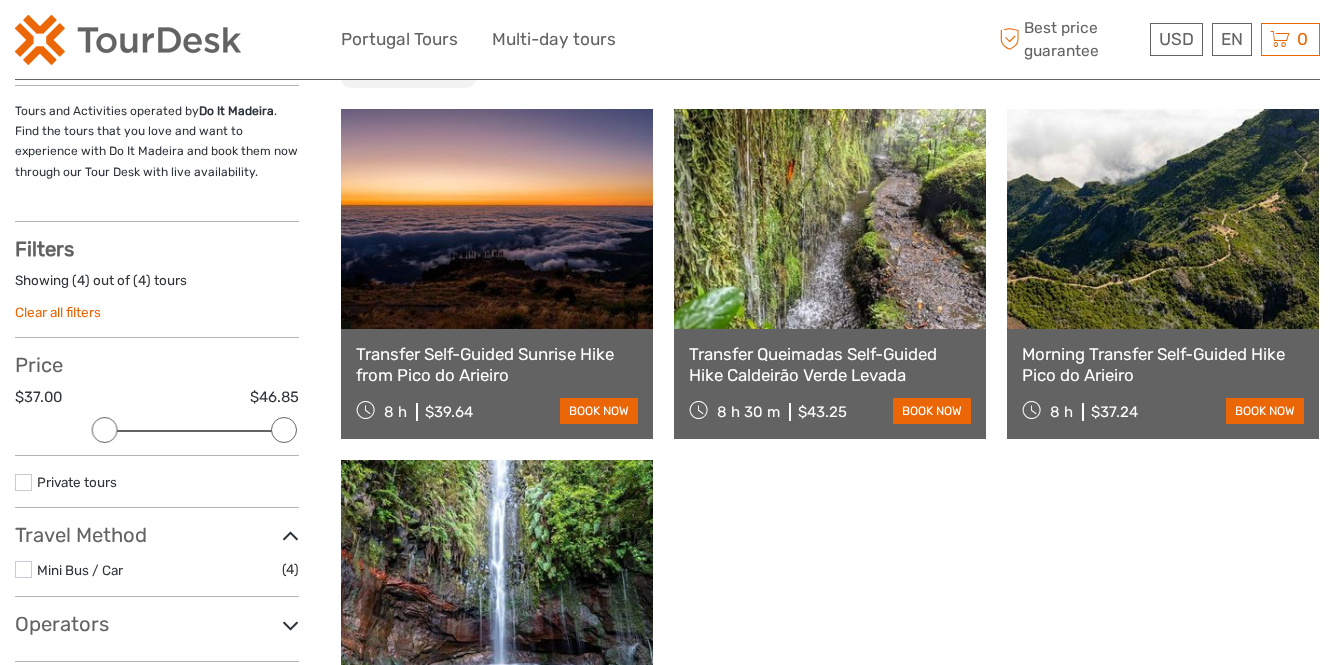 scroll, scrollTop: 0, scrollLeft: 0, axis: both 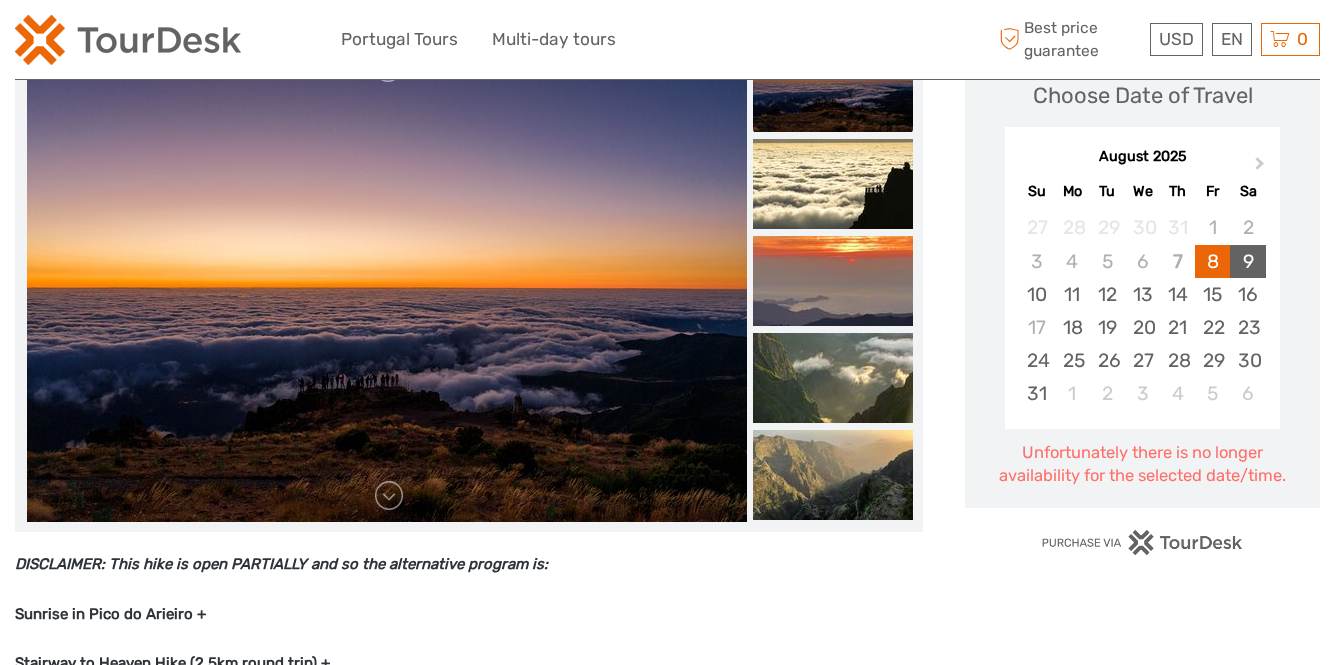 click on "9" at bounding box center [1247, 261] 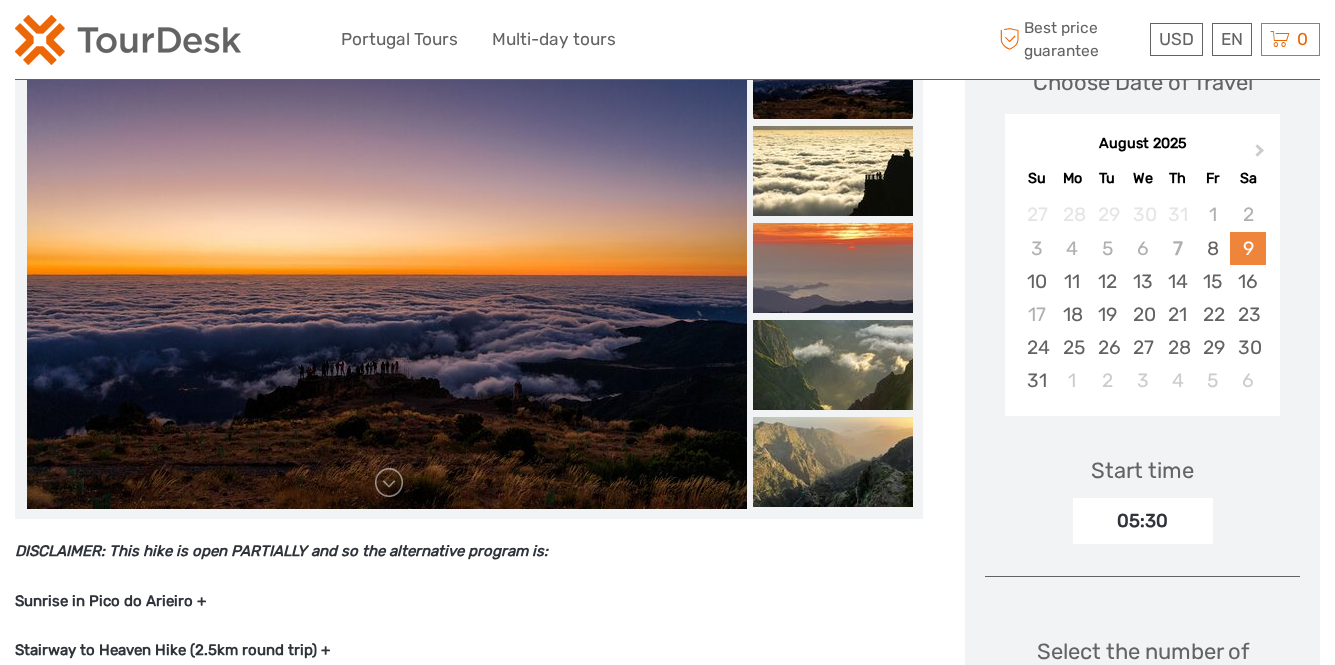 scroll, scrollTop: 300, scrollLeft: 0, axis: vertical 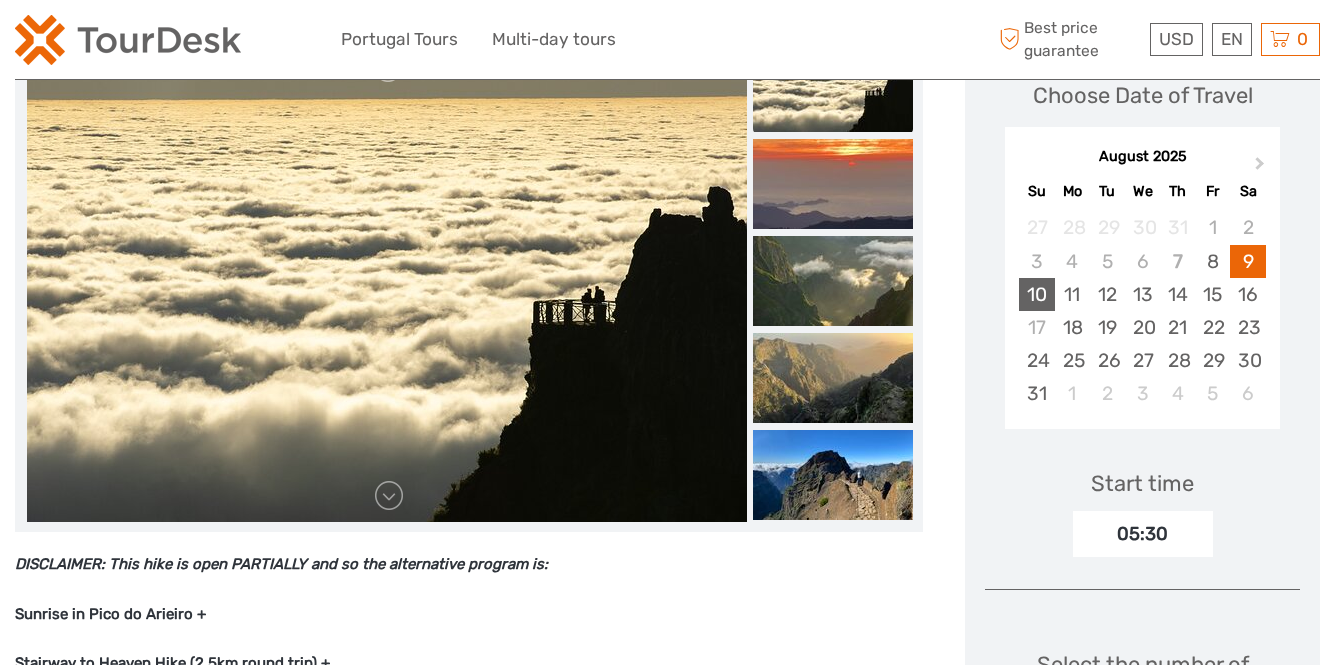 click on "10" at bounding box center [1036, 294] 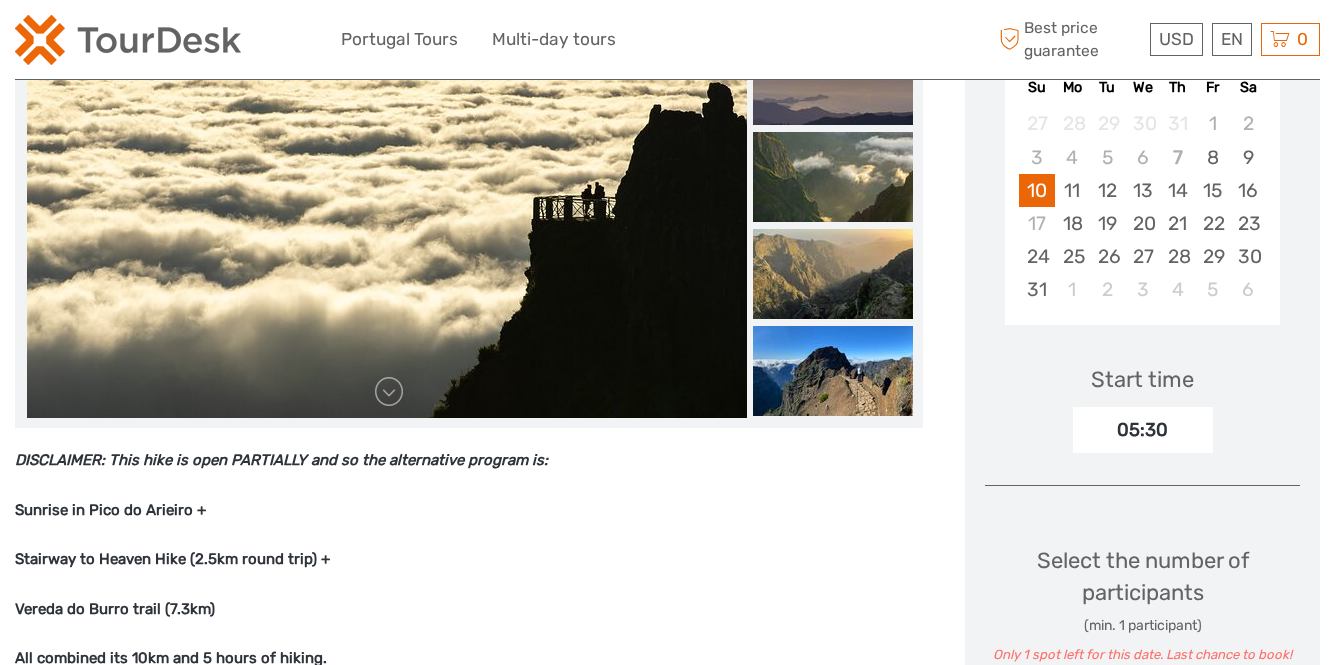 scroll, scrollTop: 400, scrollLeft: 0, axis: vertical 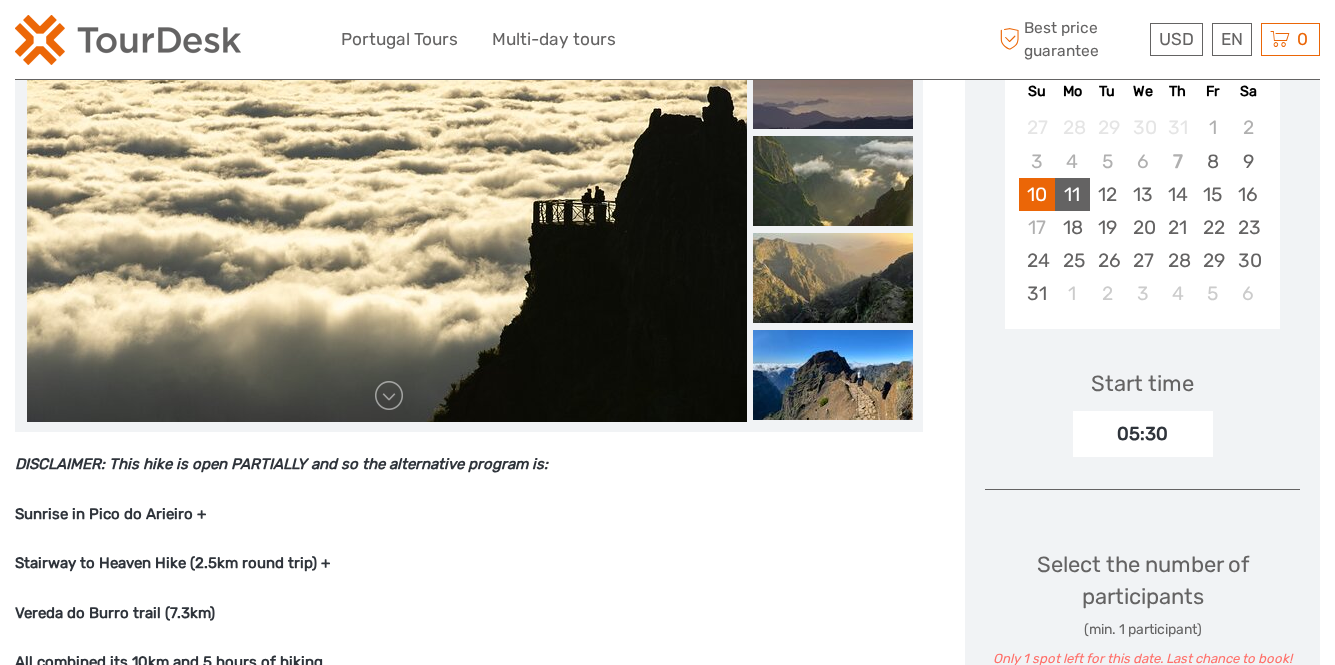 click on "11" at bounding box center [1072, 194] 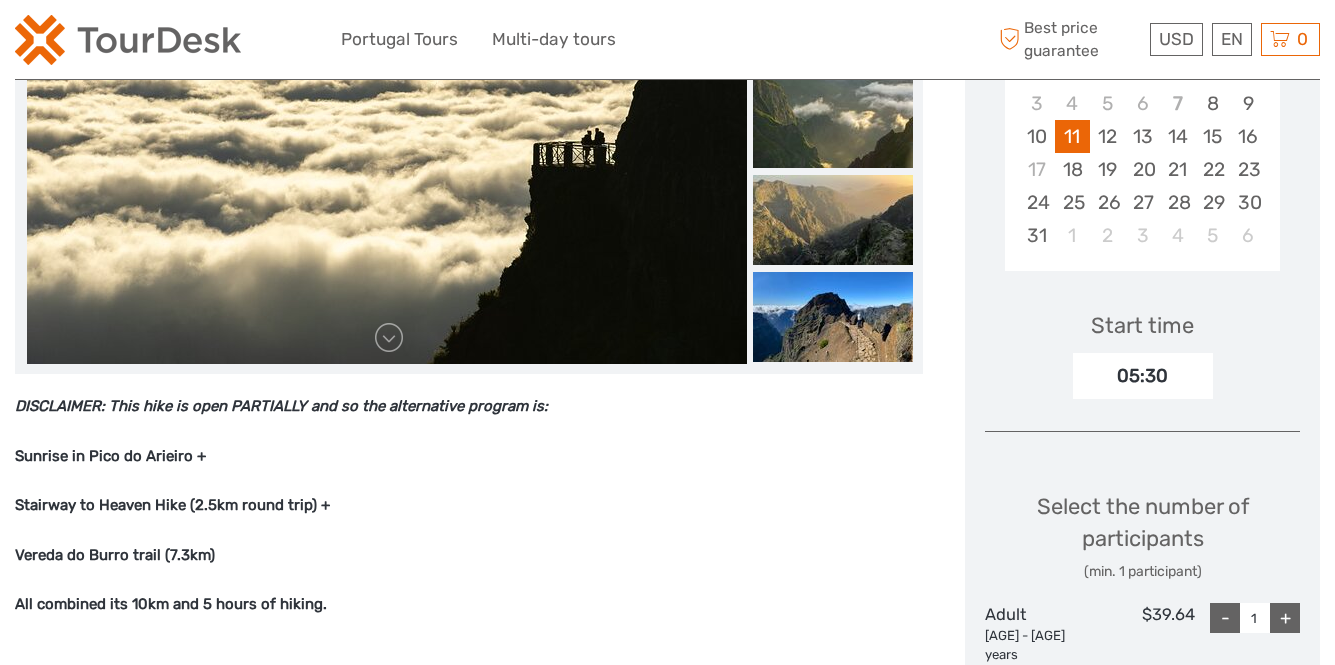 scroll, scrollTop: 500, scrollLeft: 0, axis: vertical 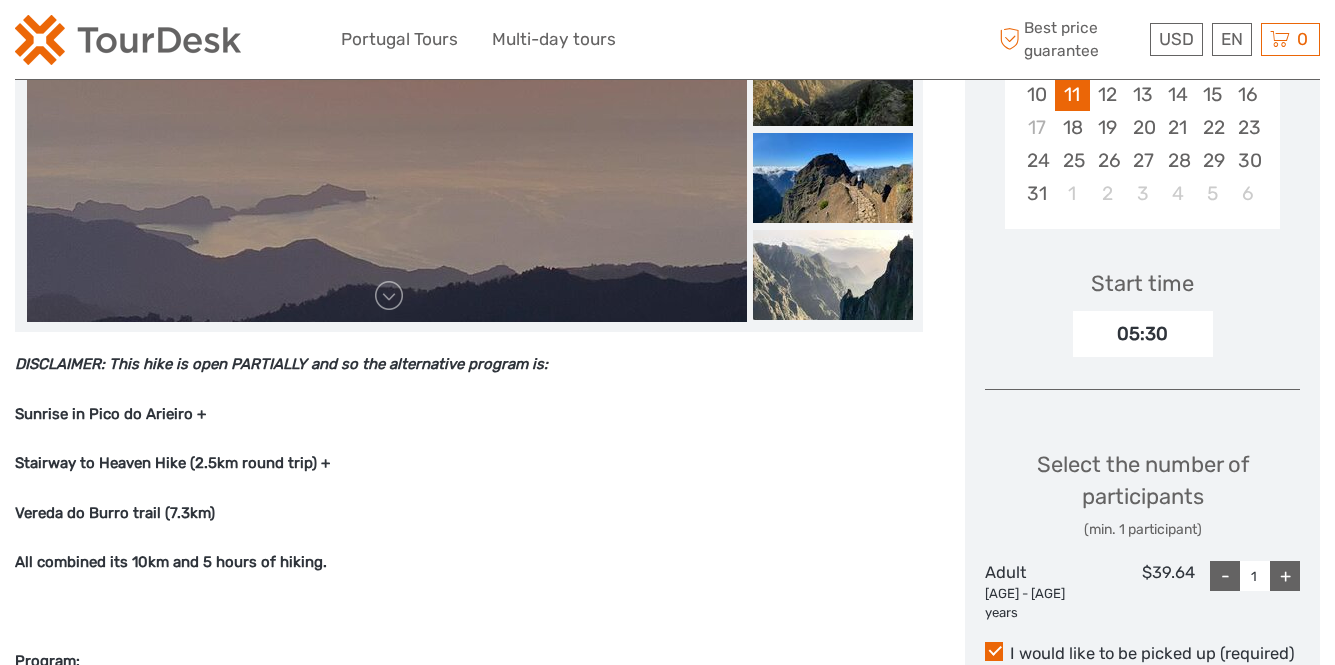 click on "+" at bounding box center (1285, 576) 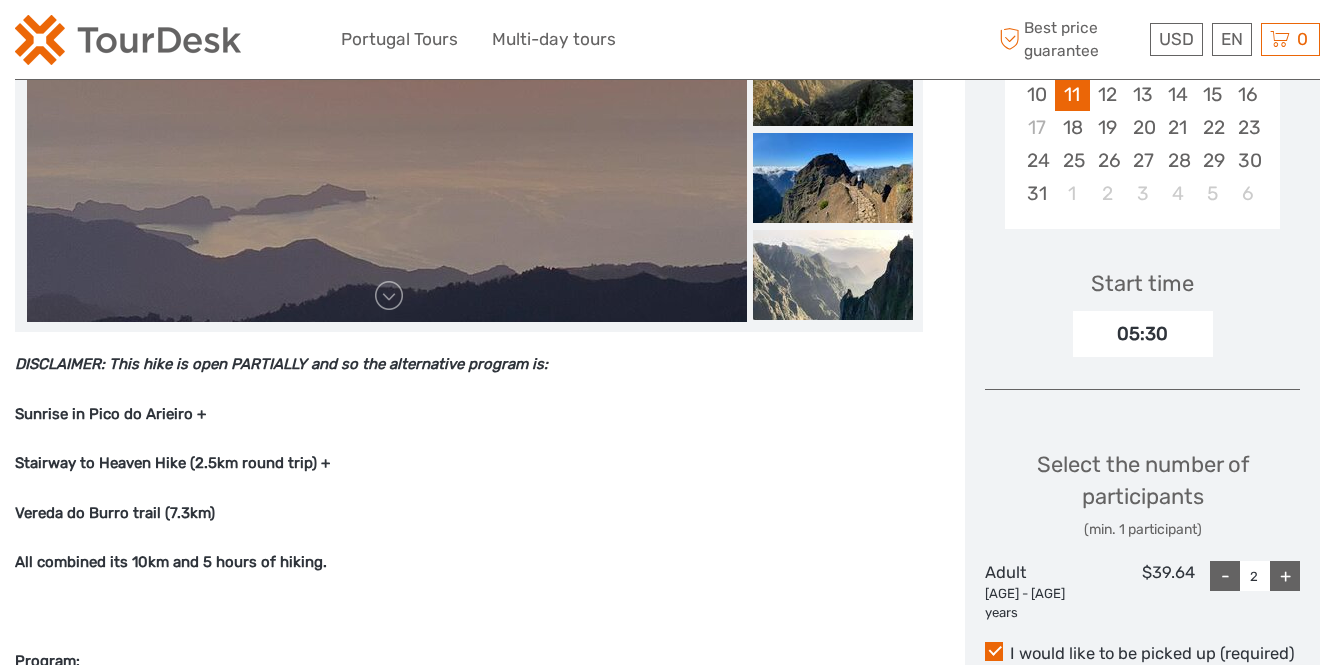 click on "+" at bounding box center (1285, 576) 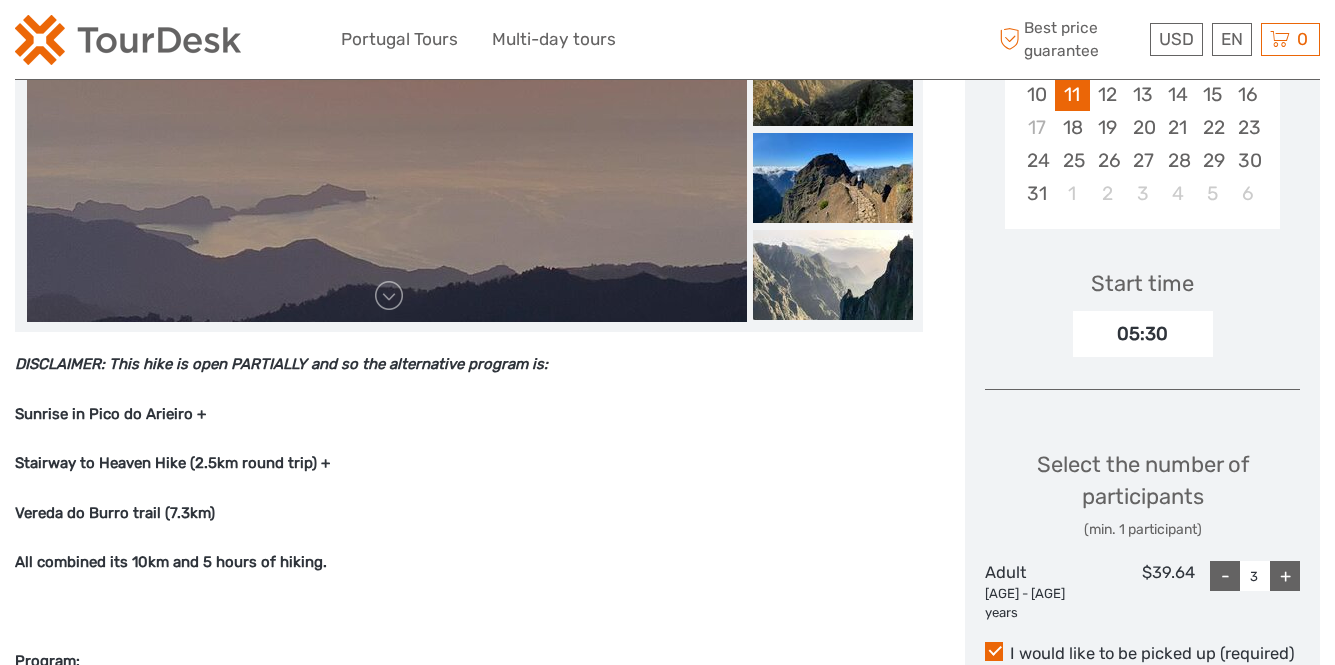 click on "+" at bounding box center (1285, 576) 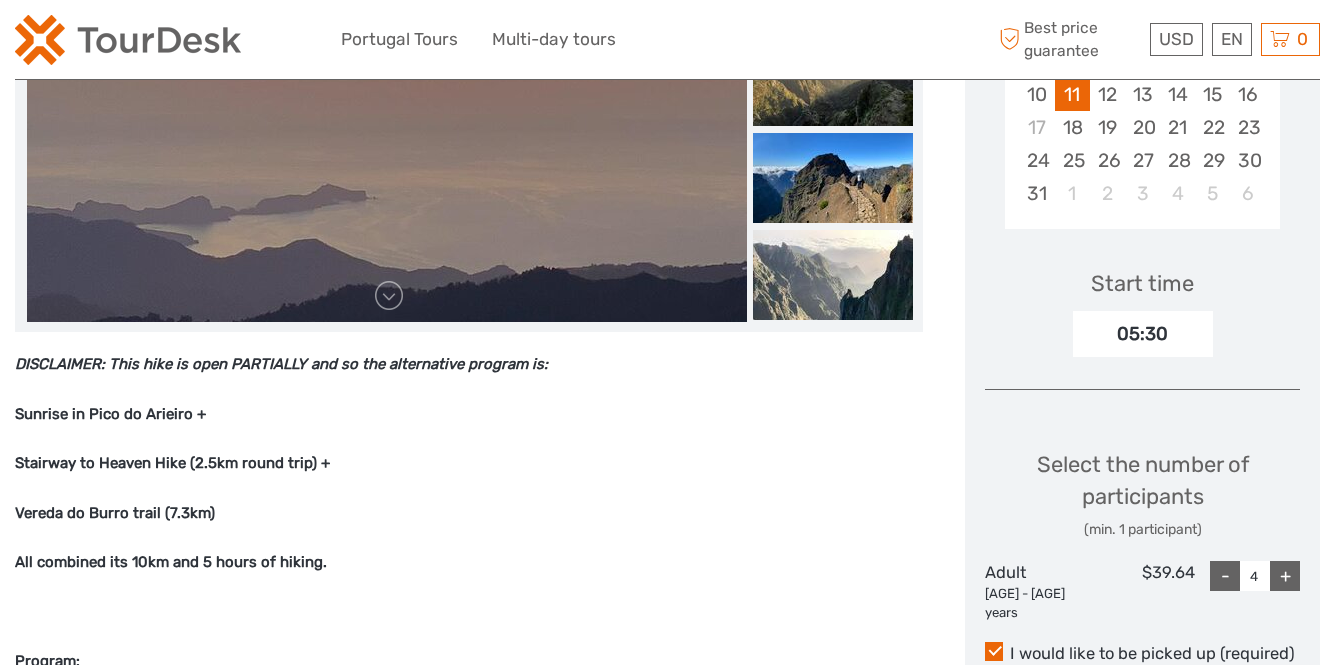 click on "+" at bounding box center (1285, 576) 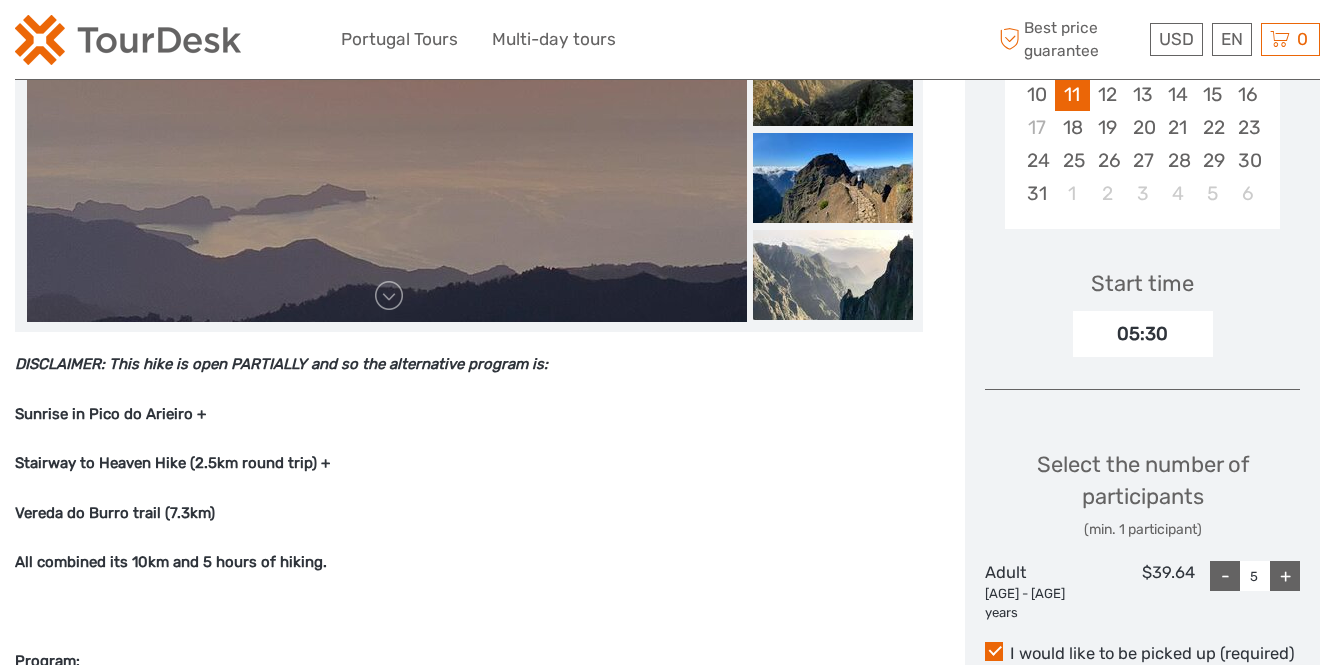 click on "+" at bounding box center [1285, 576] 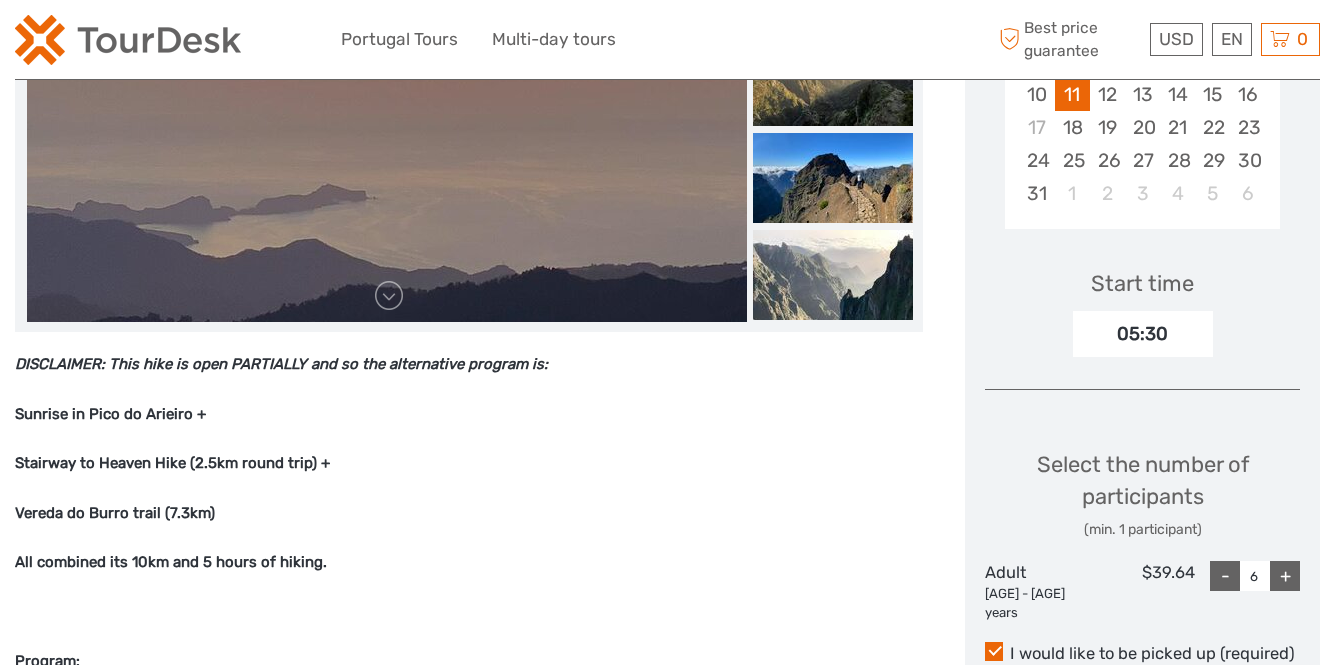 click on "+" at bounding box center (1285, 576) 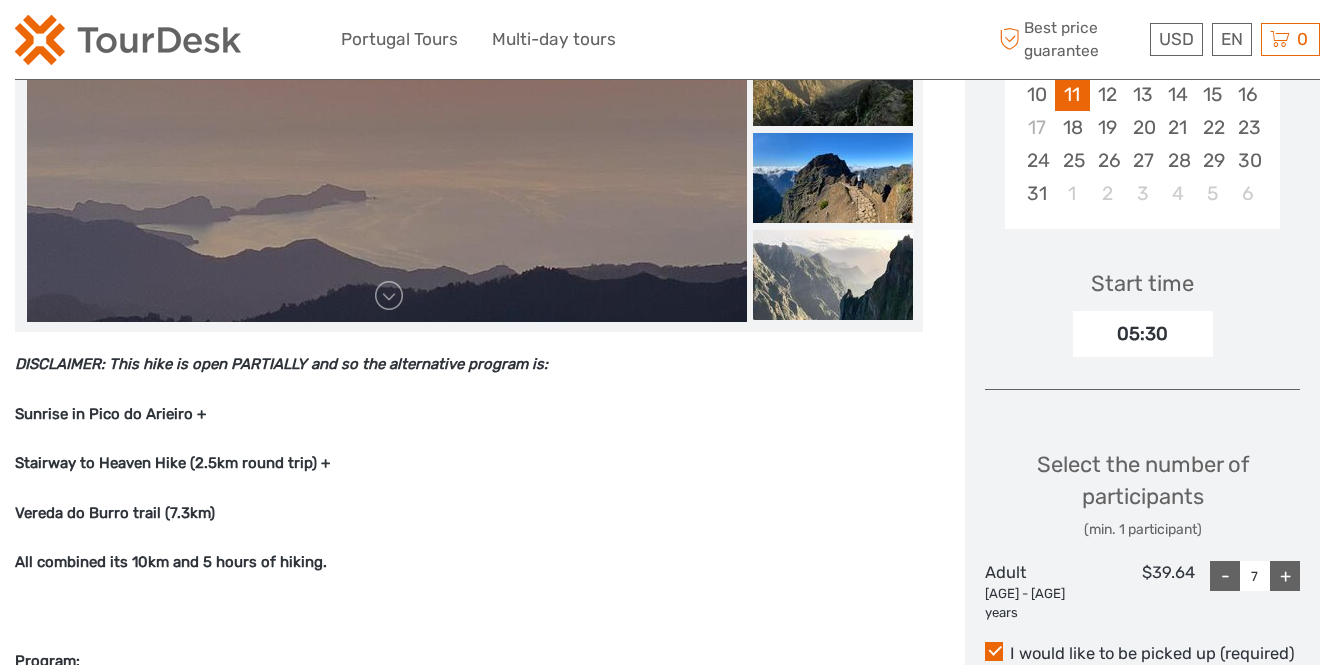 click on "+" at bounding box center [1285, 576] 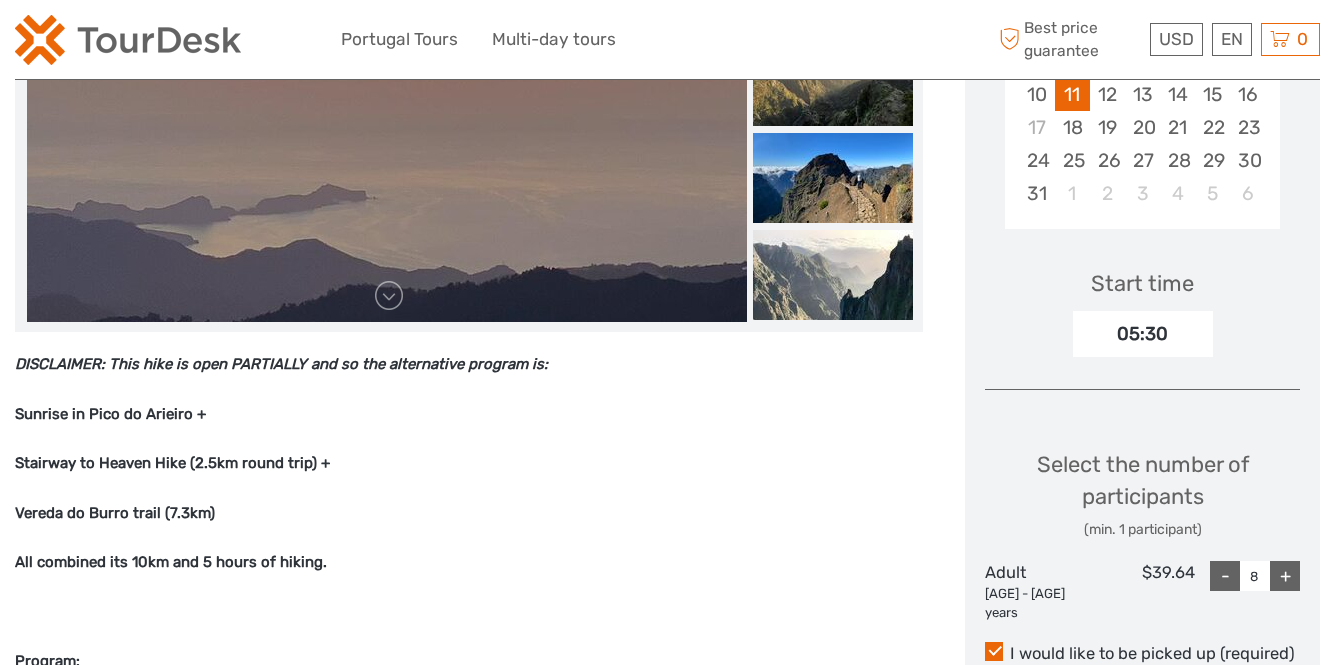 click on "+" at bounding box center [1285, 576] 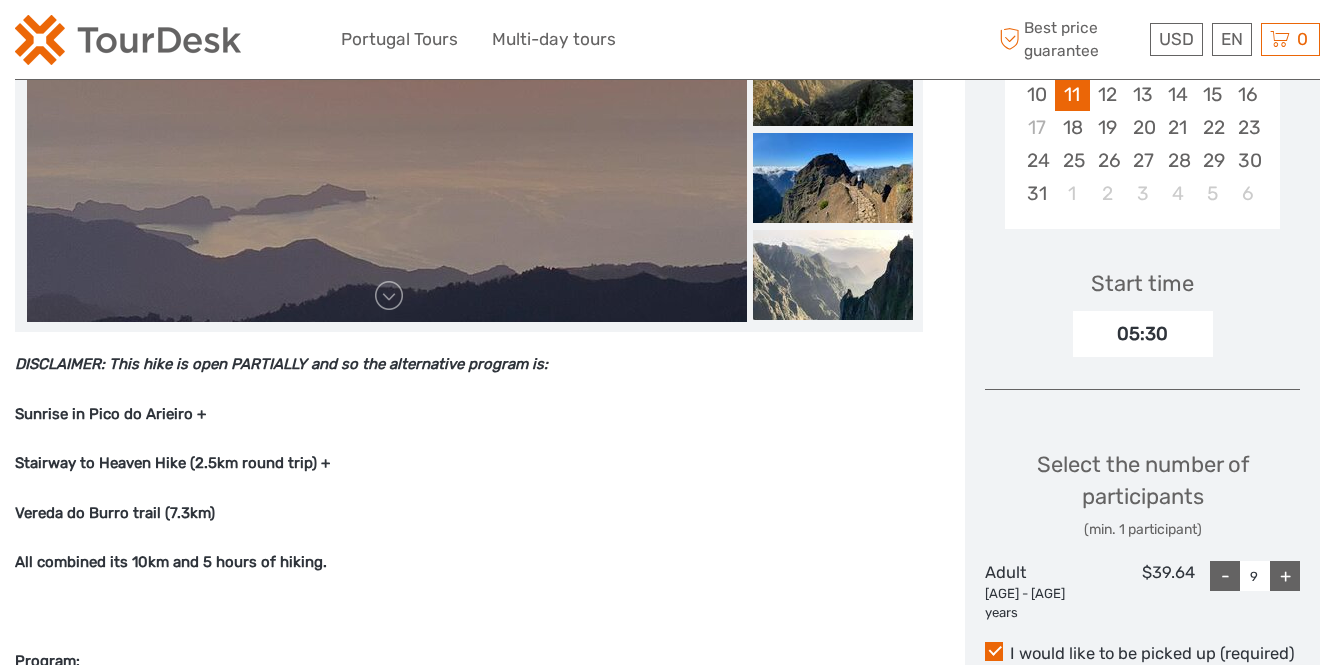 click on "+" at bounding box center (1285, 576) 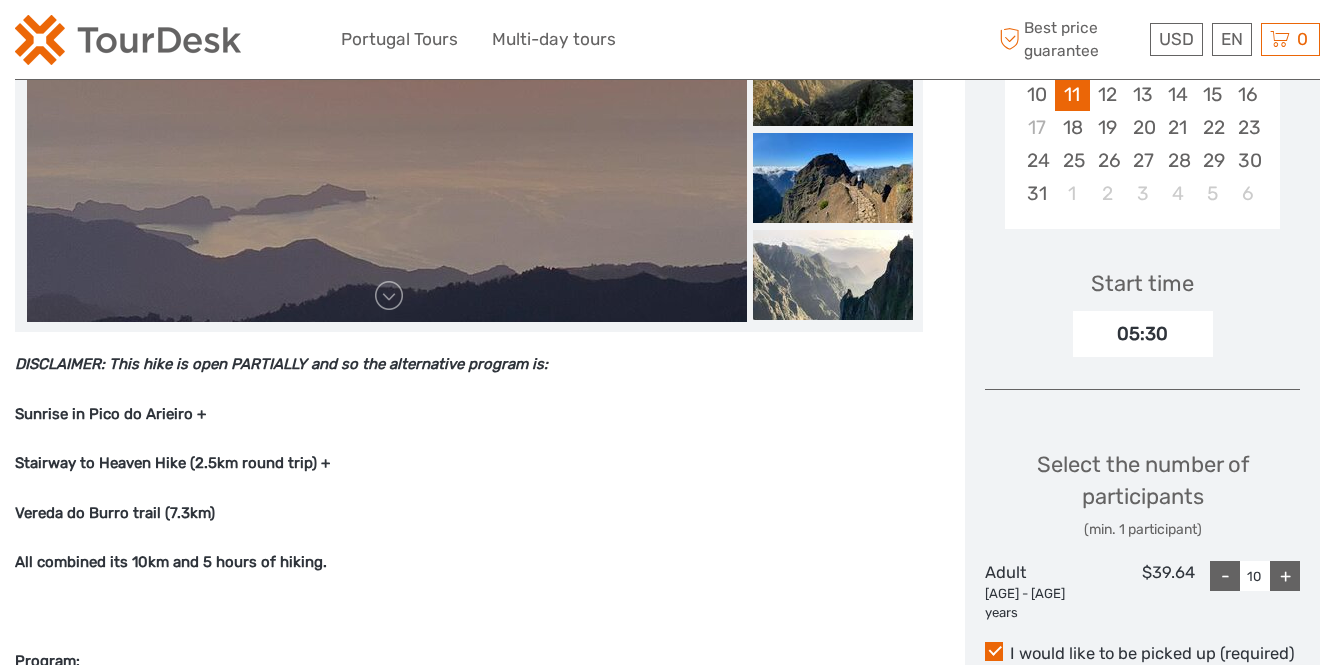 click on "+" at bounding box center (1285, 576) 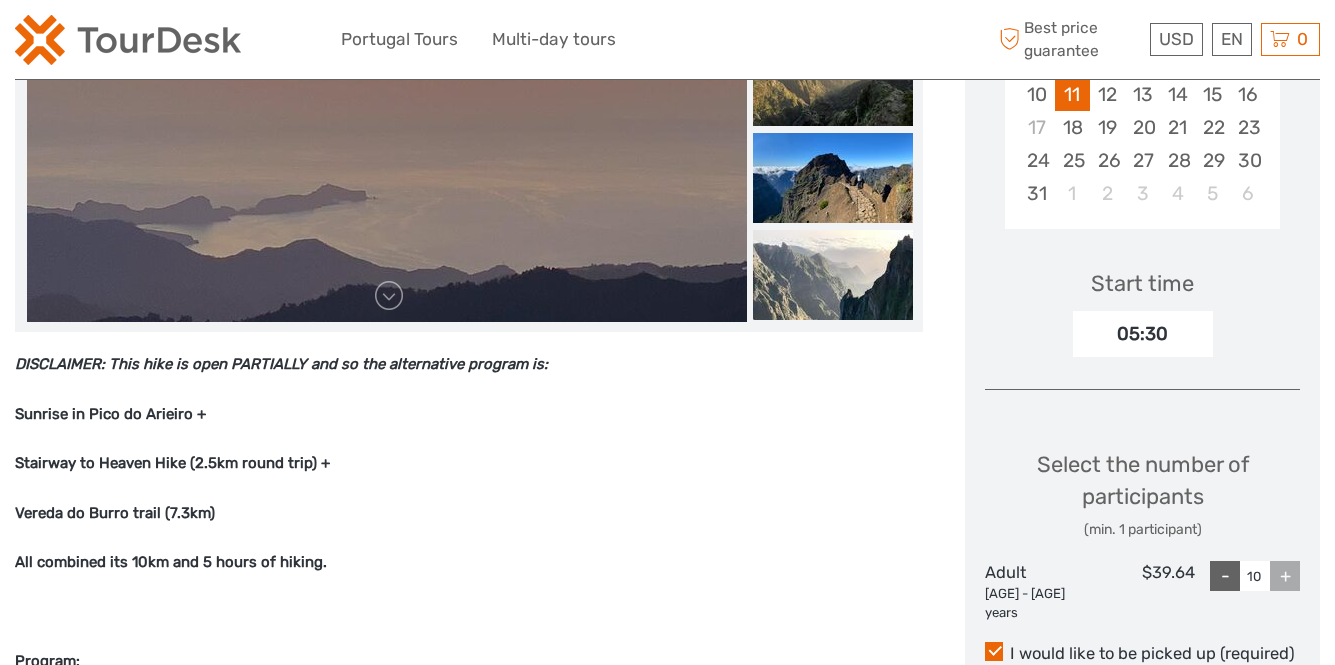 click on "+" at bounding box center [1285, 576] 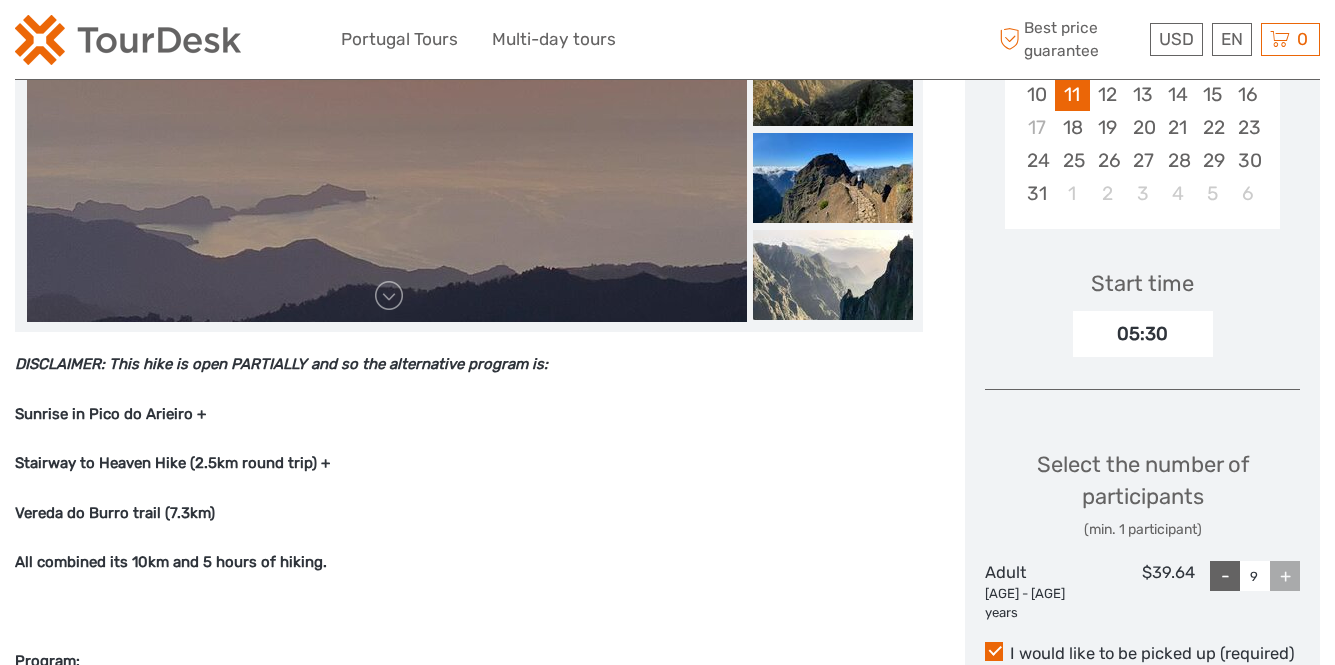 click on "-" at bounding box center [1225, 576] 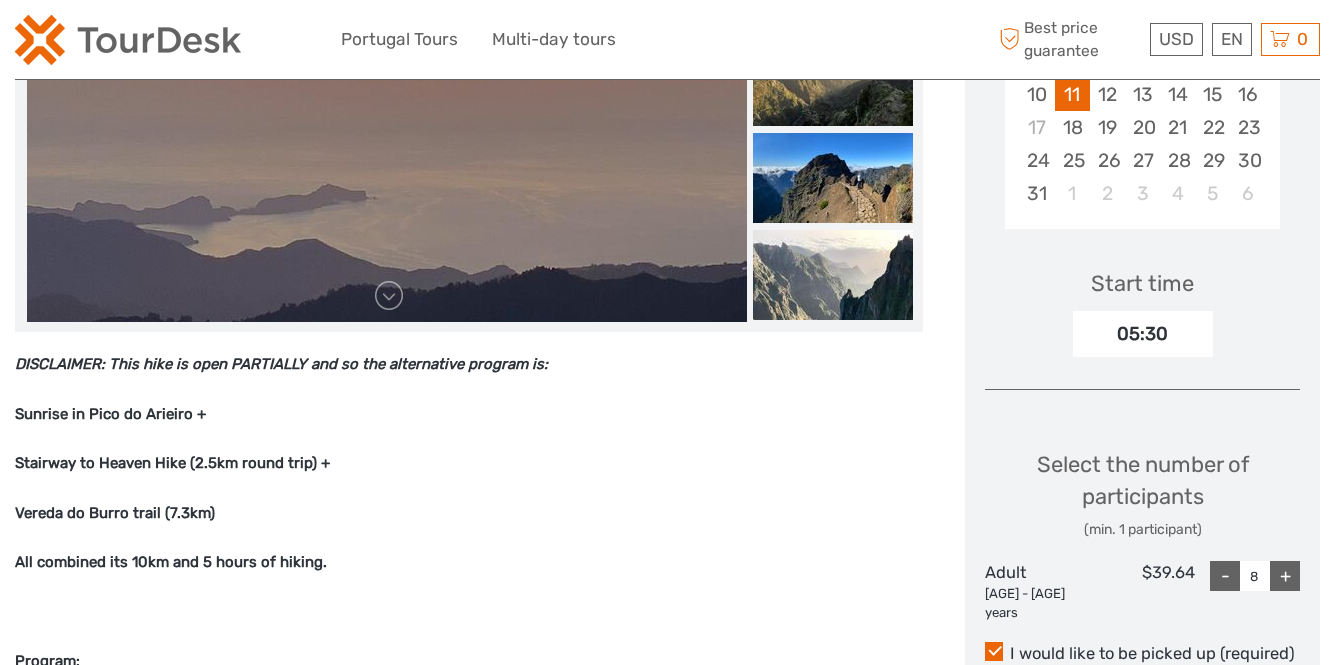 click on "-" at bounding box center (1225, 576) 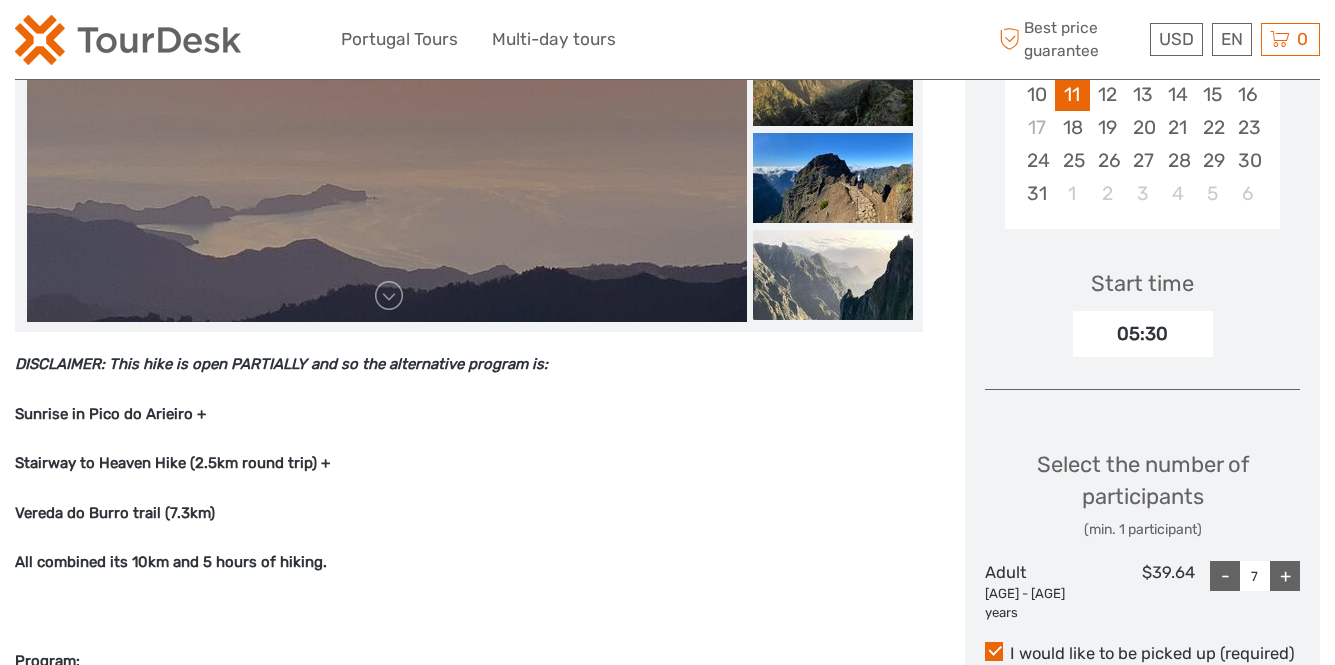 click on "-" at bounding box center (1225, 576) 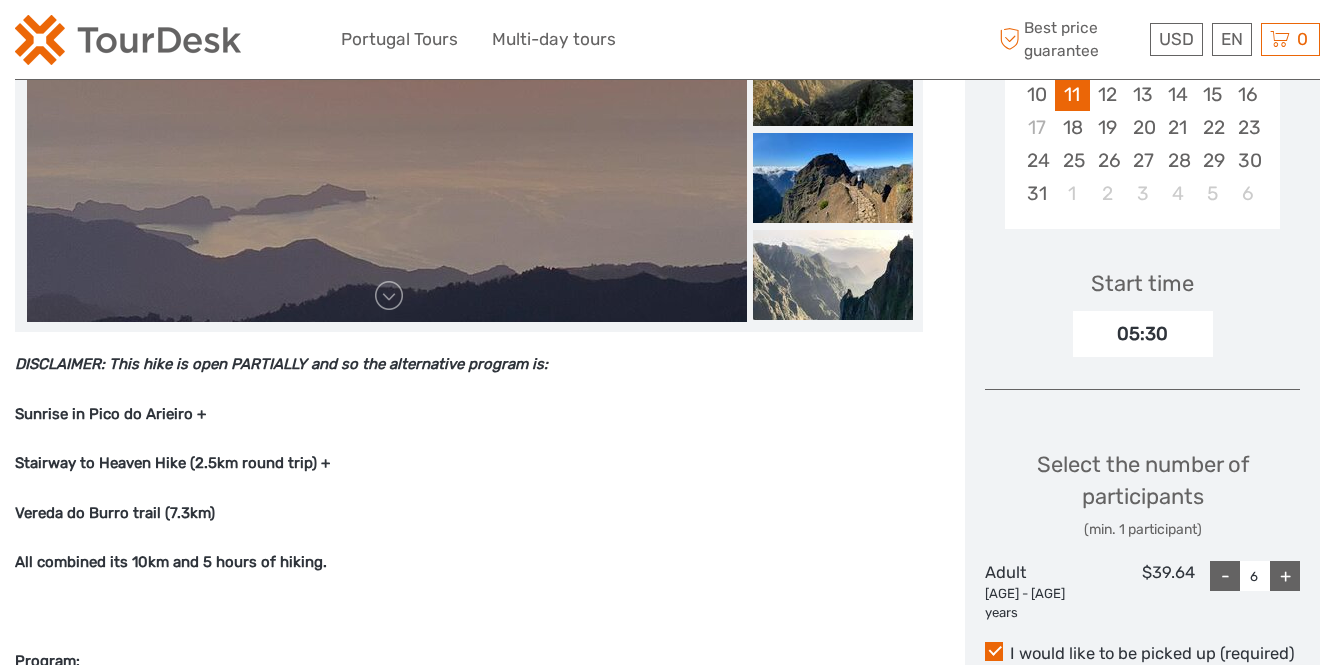 click on "-" at bounding box center (1225, 576) 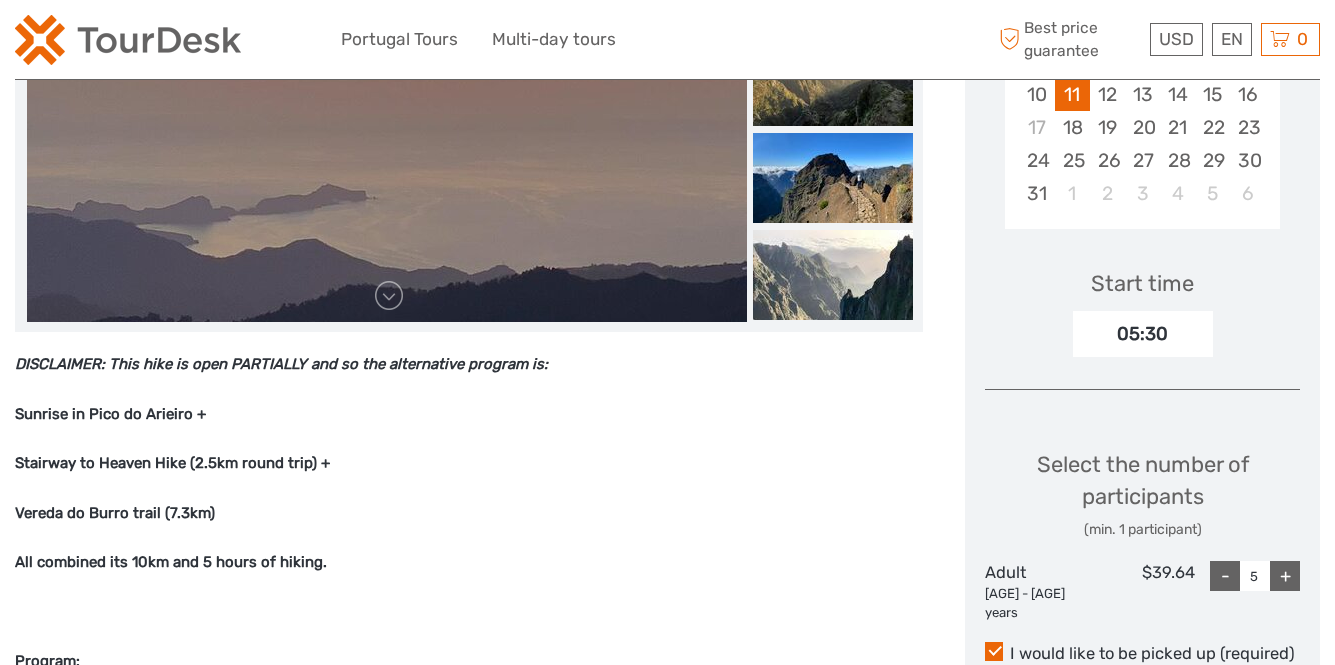 click on "-" at bounding box center [1225, 576] 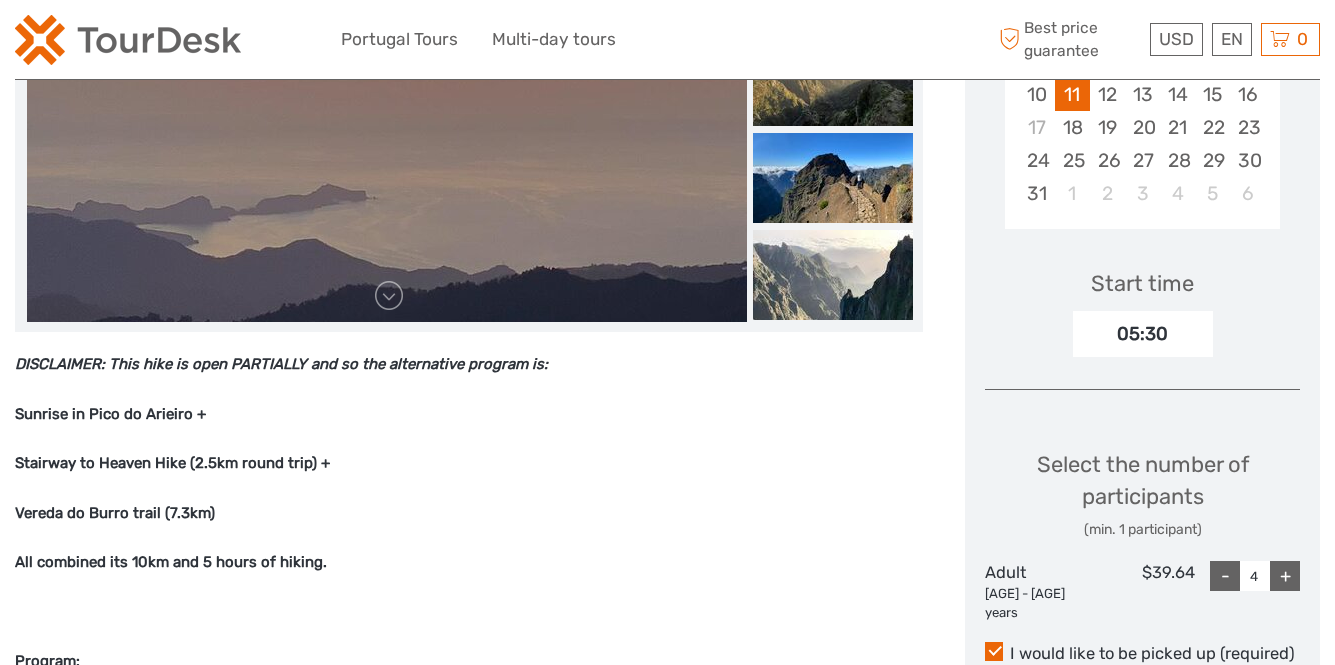 click on "-" at bounding box center [1225, 576] 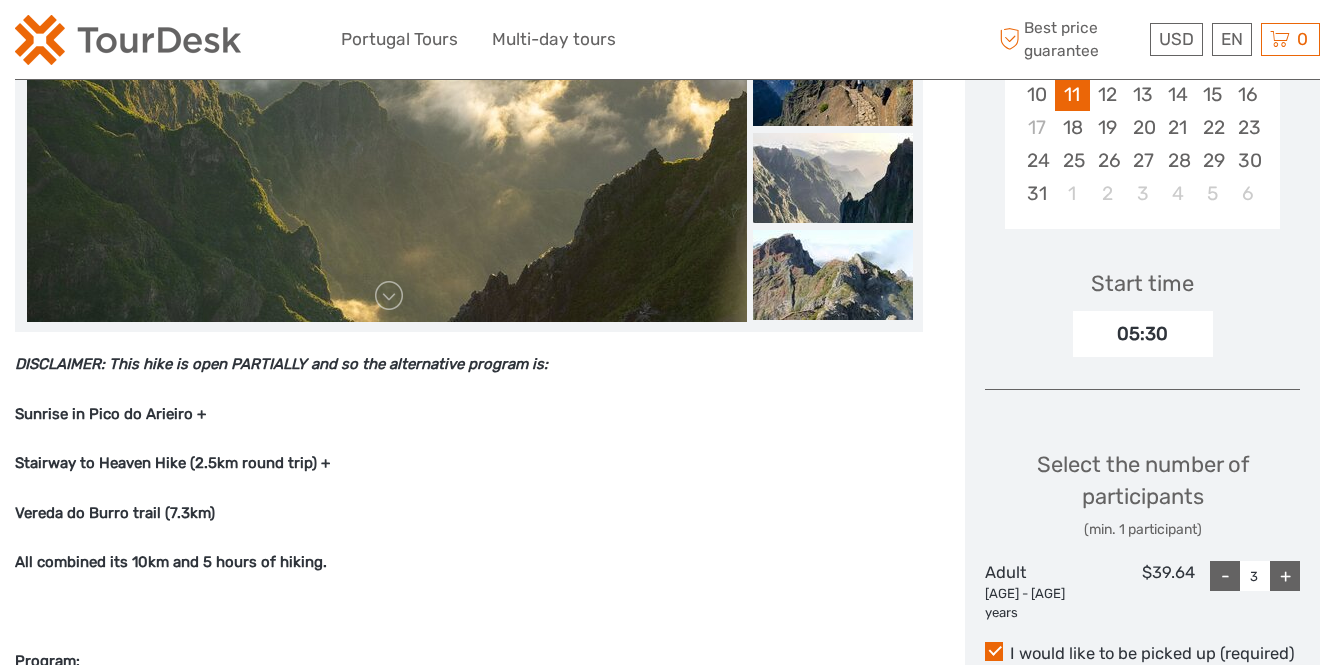 click on "-" at bounding box center [1225, 576] 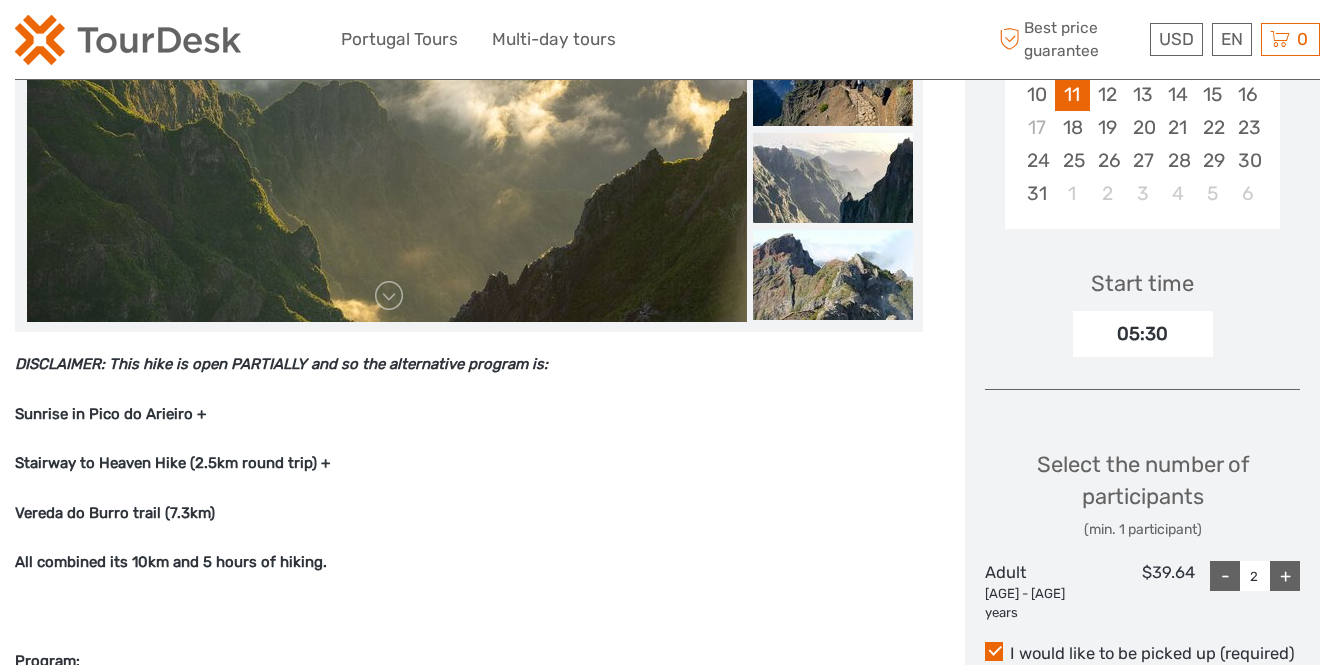 click on "-" at bounding box center (1225, 576) 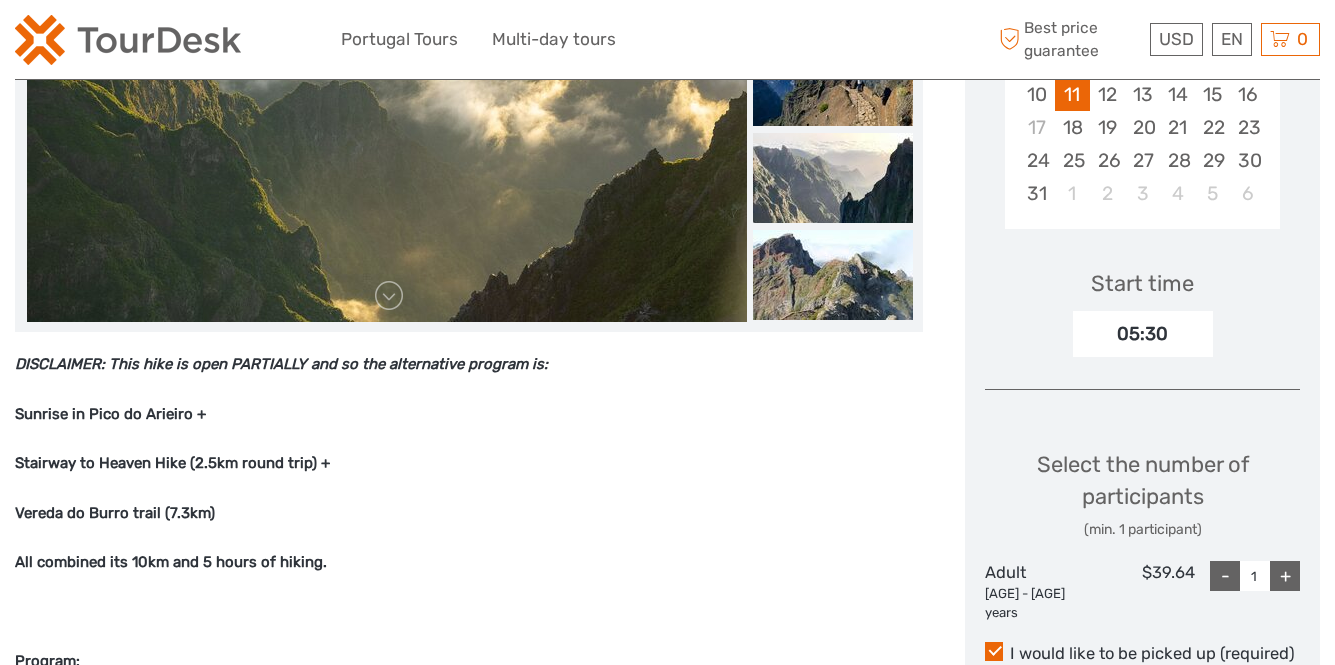 click on "-" at bounding box center [1225, 576] 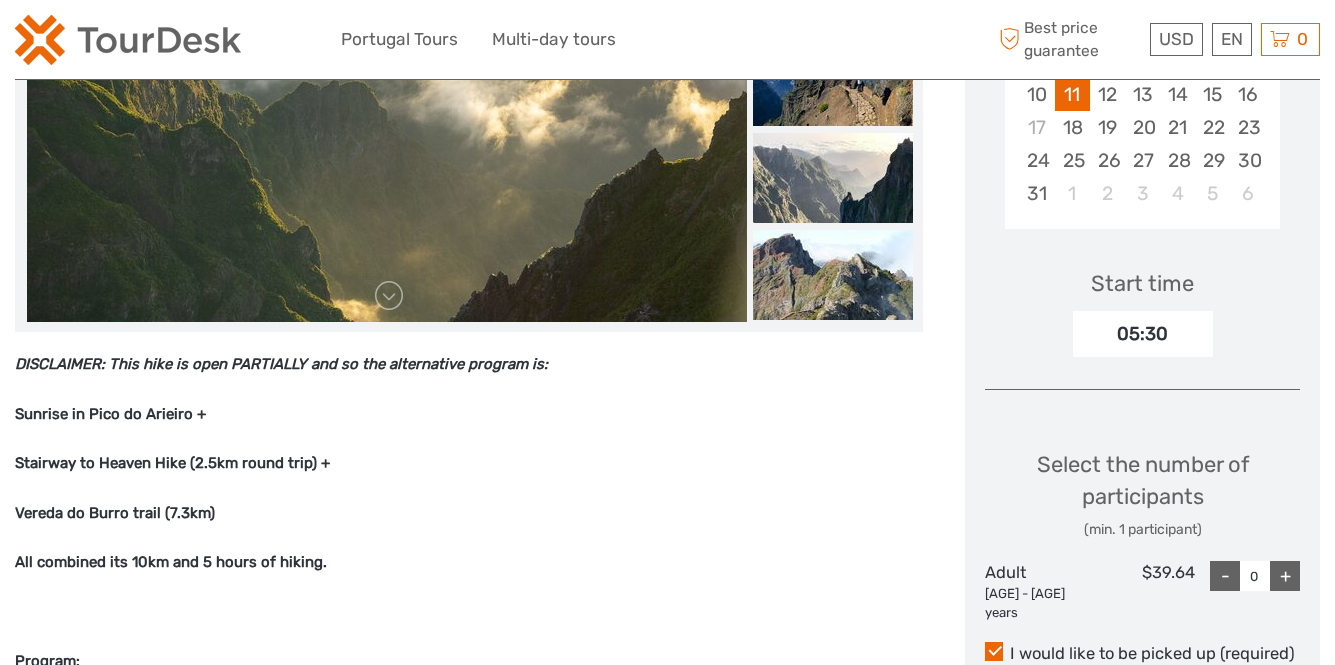 click on "-" at bounding box center (1225, 576) 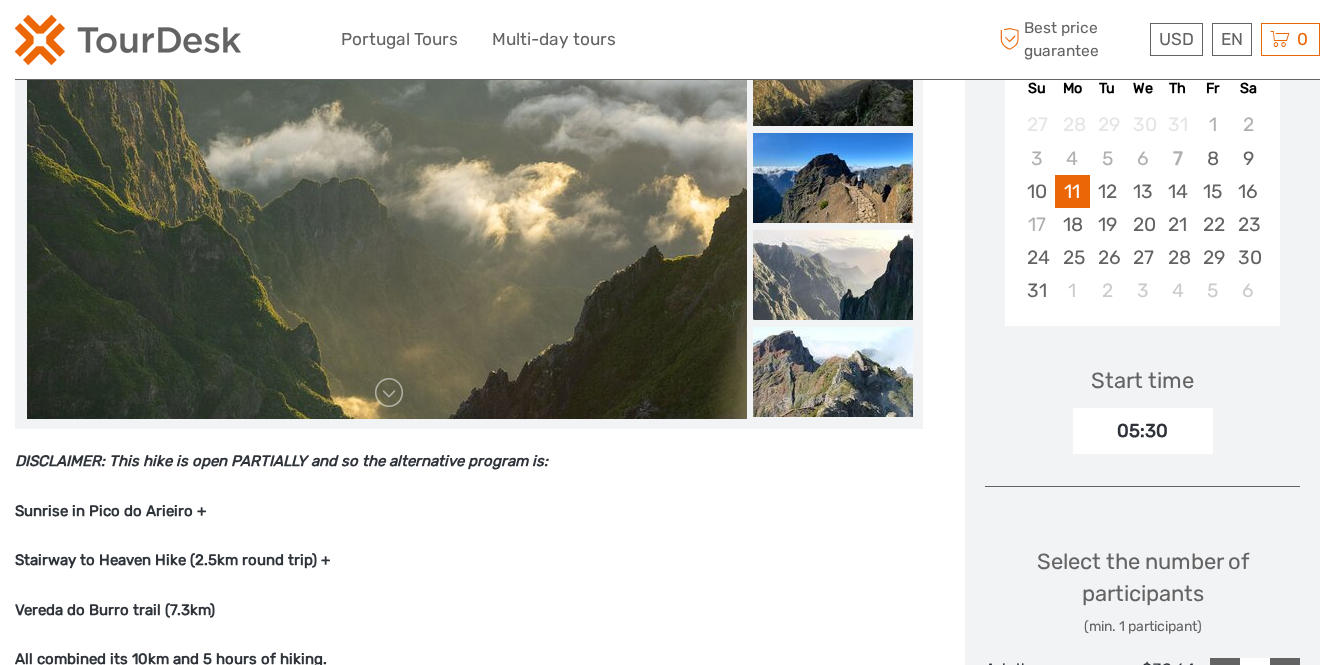 scroll, scrollTop: 400, scrollLeft: 0, axis: vertical 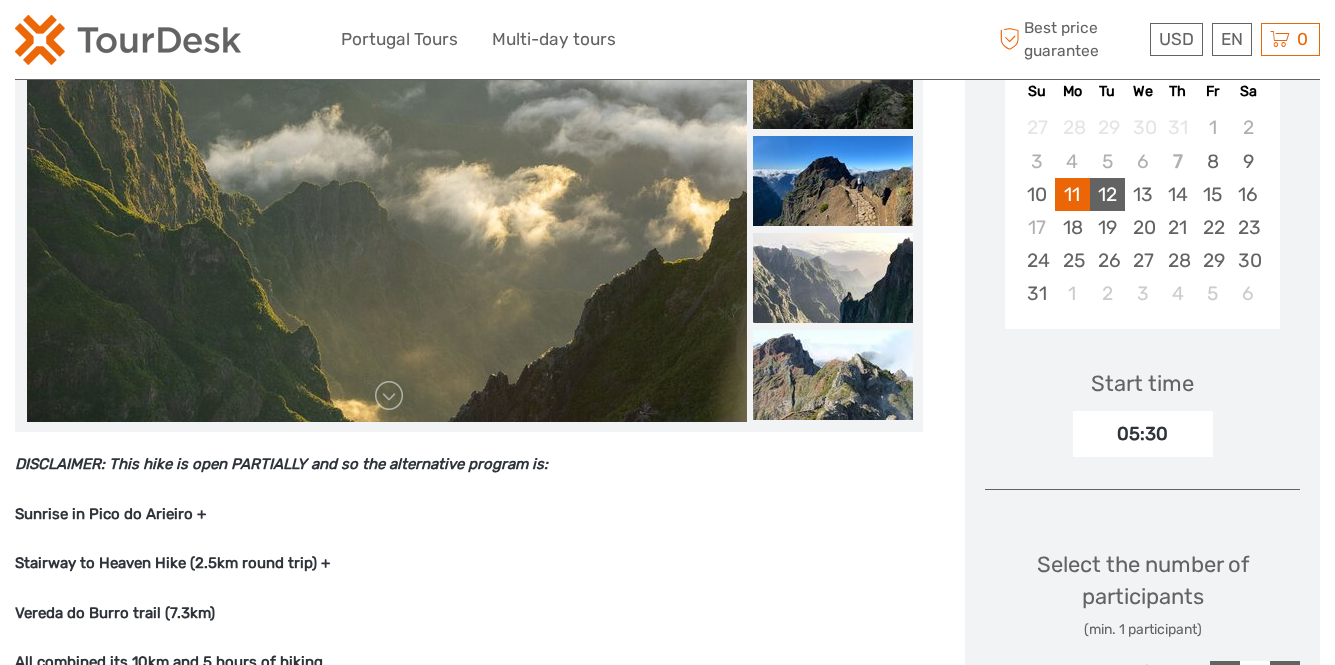 click on "12" at bounding box center [1107, 194] 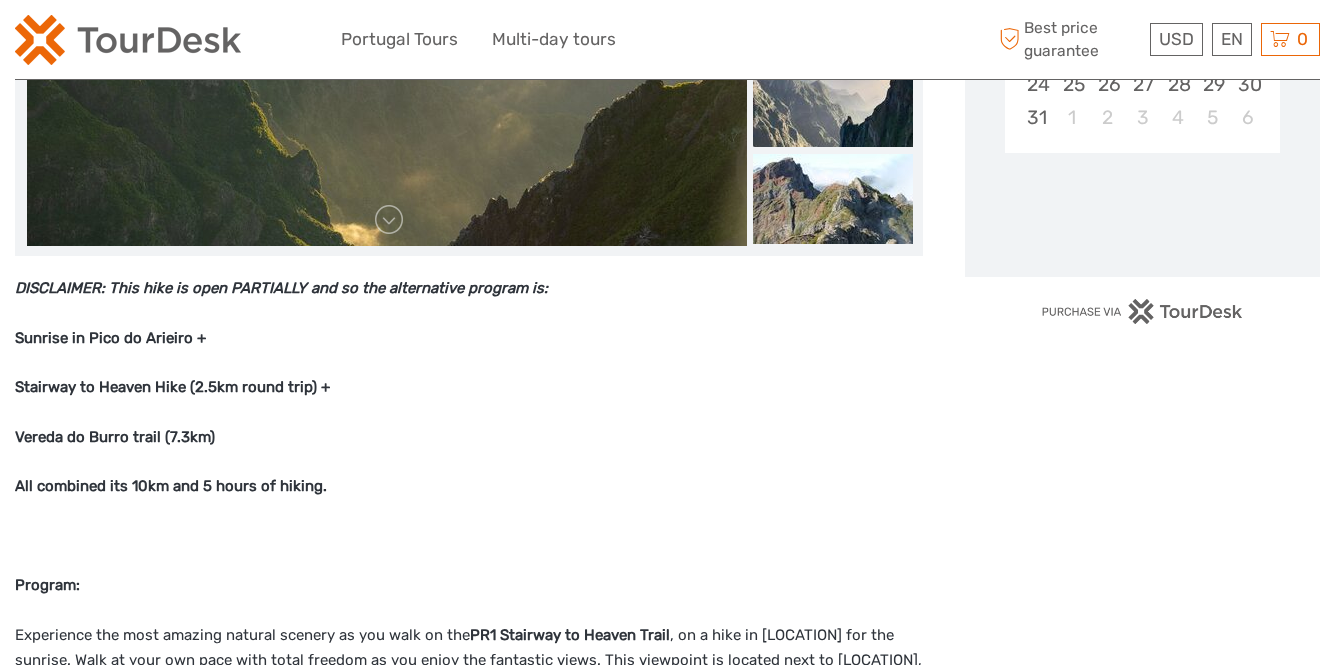 scroll, scrollTop: 600, scrollLeft: 0, axis: vertical 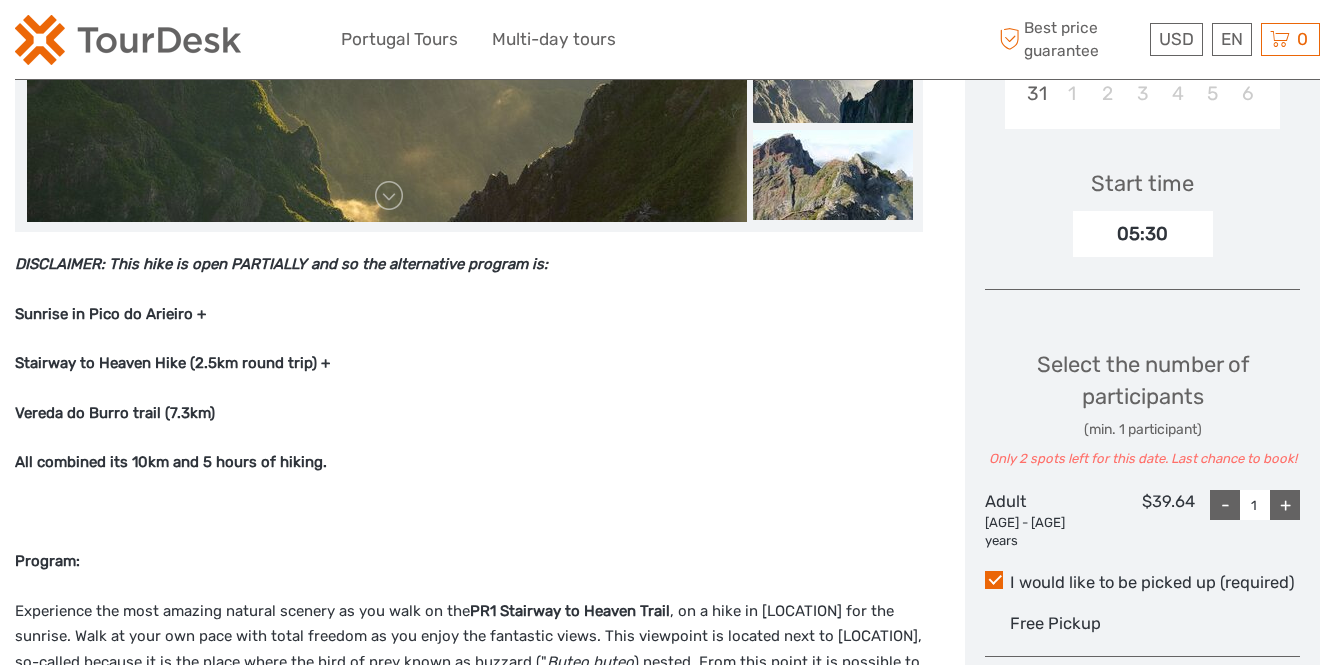 click on "+" at bounding box center [1285, 505] 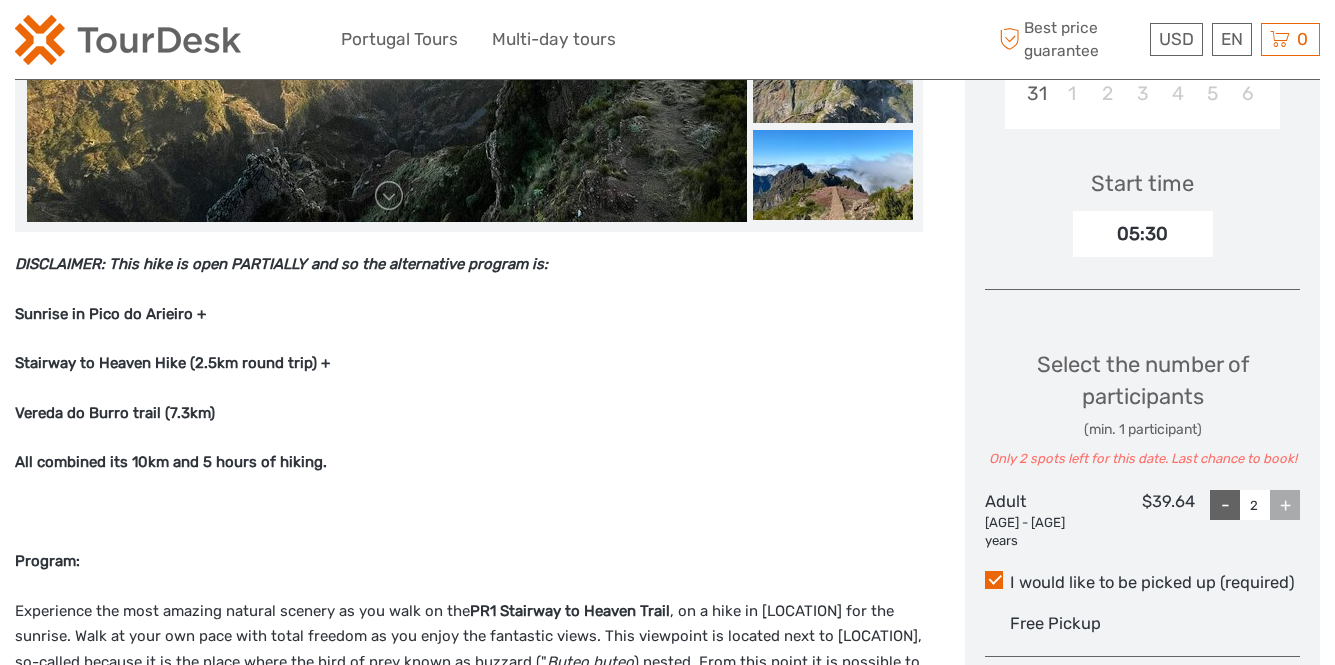 click on "+" at bounding box center (1285, 505) 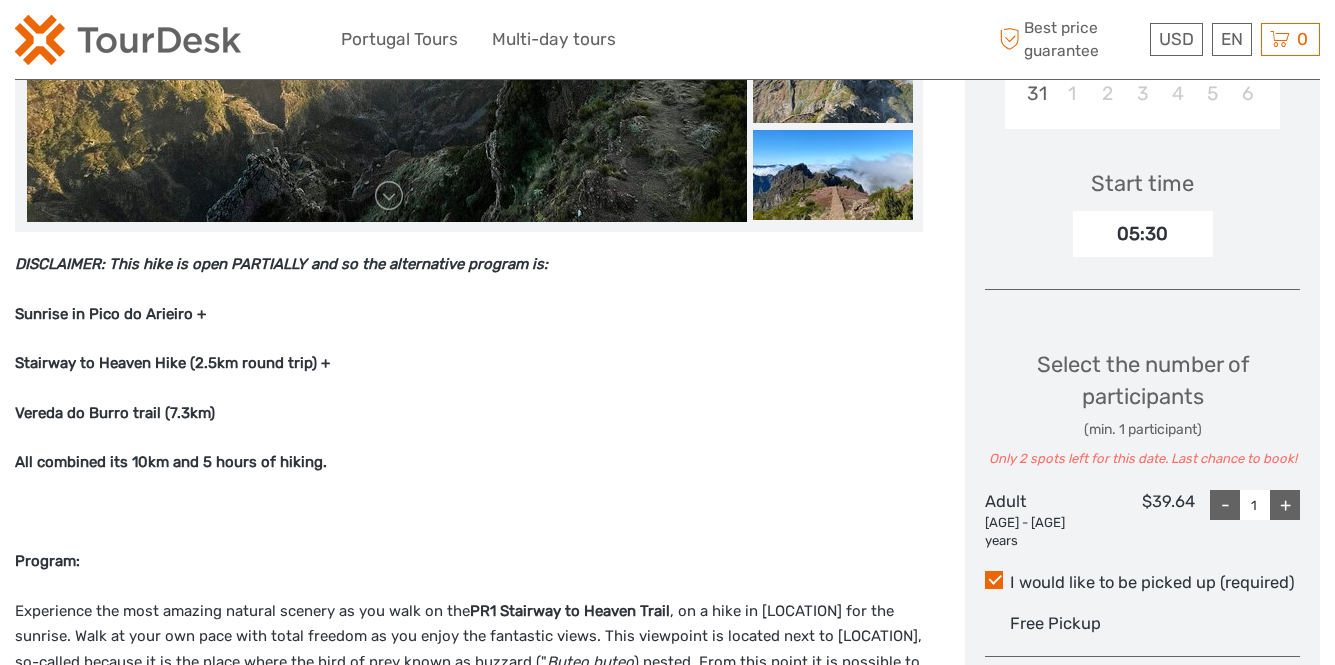 click on "-" at bounding box center (1225, 505) 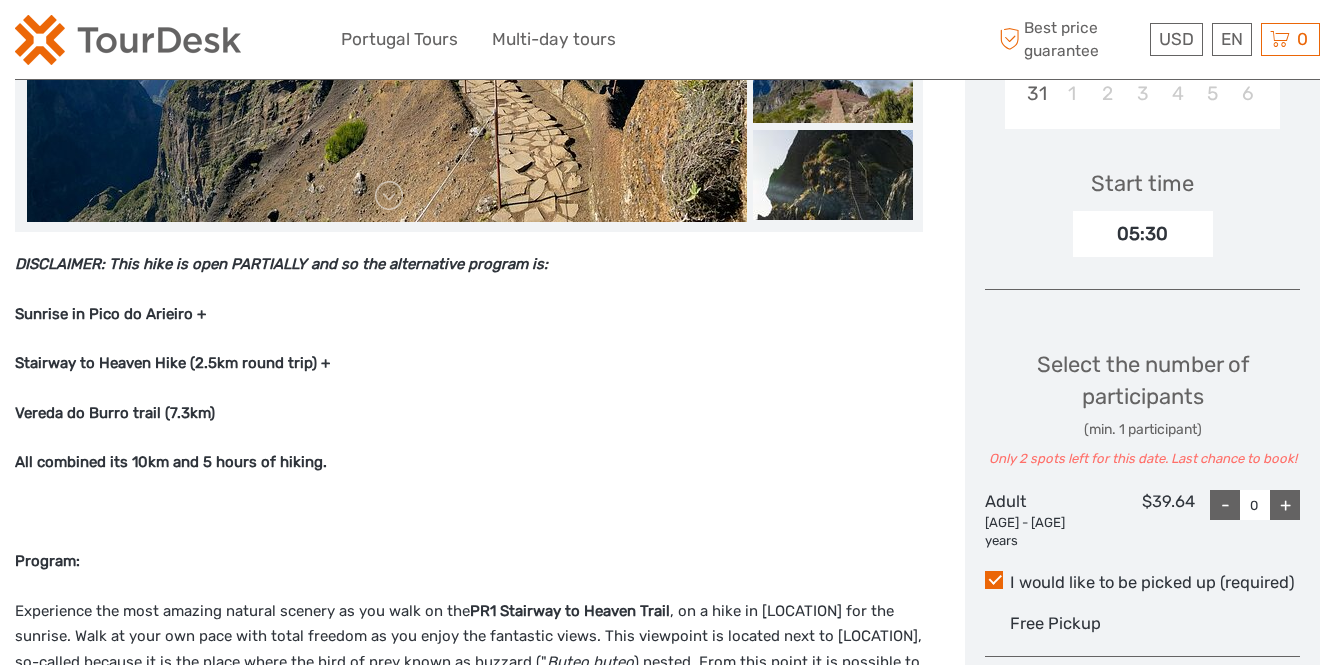 click on "Choose Date of Travel Next Month August 2025 Su Mo Tu We Th Fr Sa 27 28 29 30 31 1 2 3 4 5 6 7 8 9 10 11 12 13 14 15 16 17 18 19 20 21 22 23 24 25 26 27 28 29 30 31 1 2 3 4 5 6 Start time 05:30 Select the number of participants (min. 1 participant) Only 2 spots  left for this date. Last chance to book! Adult 18 - 80 years $39.64 - 0 + I would like to be picked up (required) Free Pickup Total :  $0.00 Best price guarantee Total price can not be zero.Minimum of 1 participant. ADD TO CART EXPRESS CHECKOUT" at bounding box center (1142, 311) 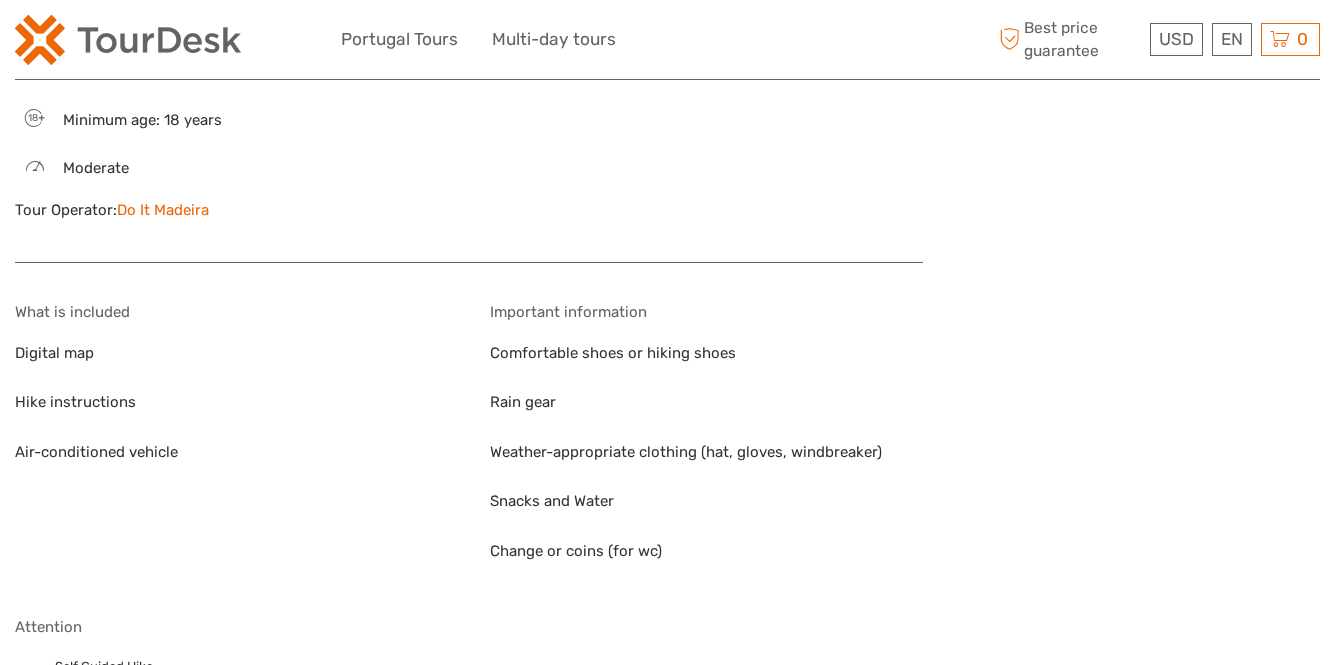 scroll, scrollTop: 2200, scrollLeft: 0, axis: vertical 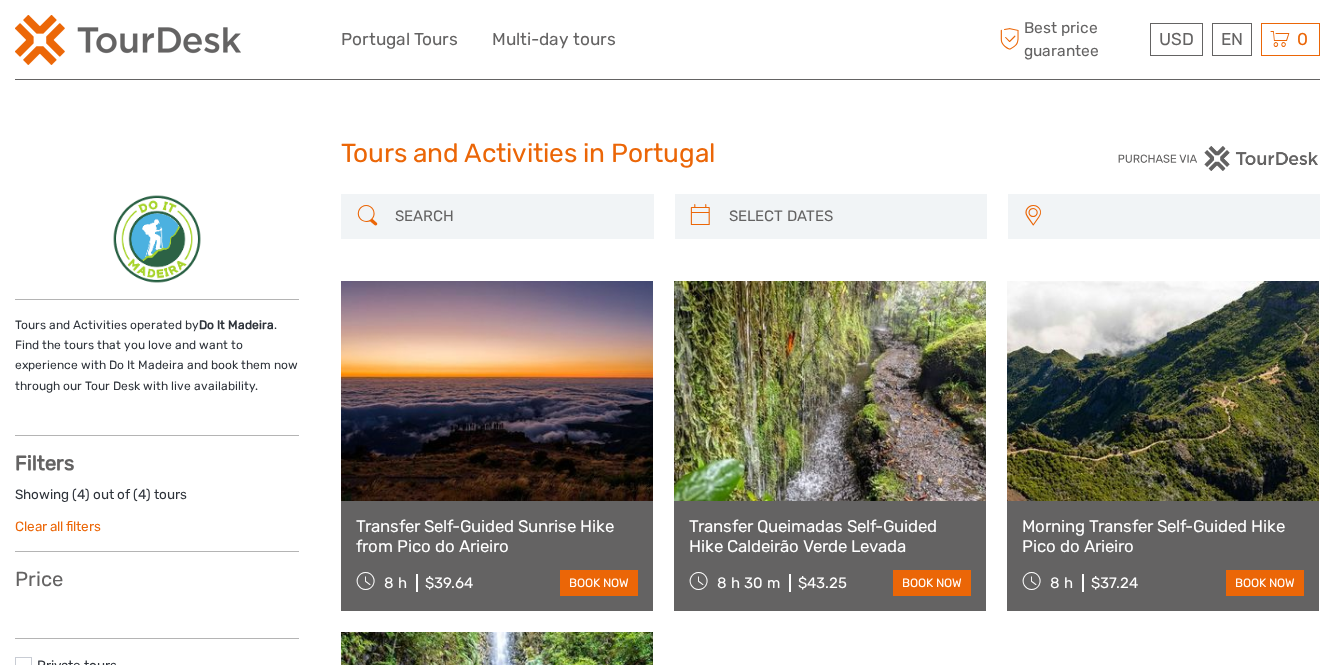 select 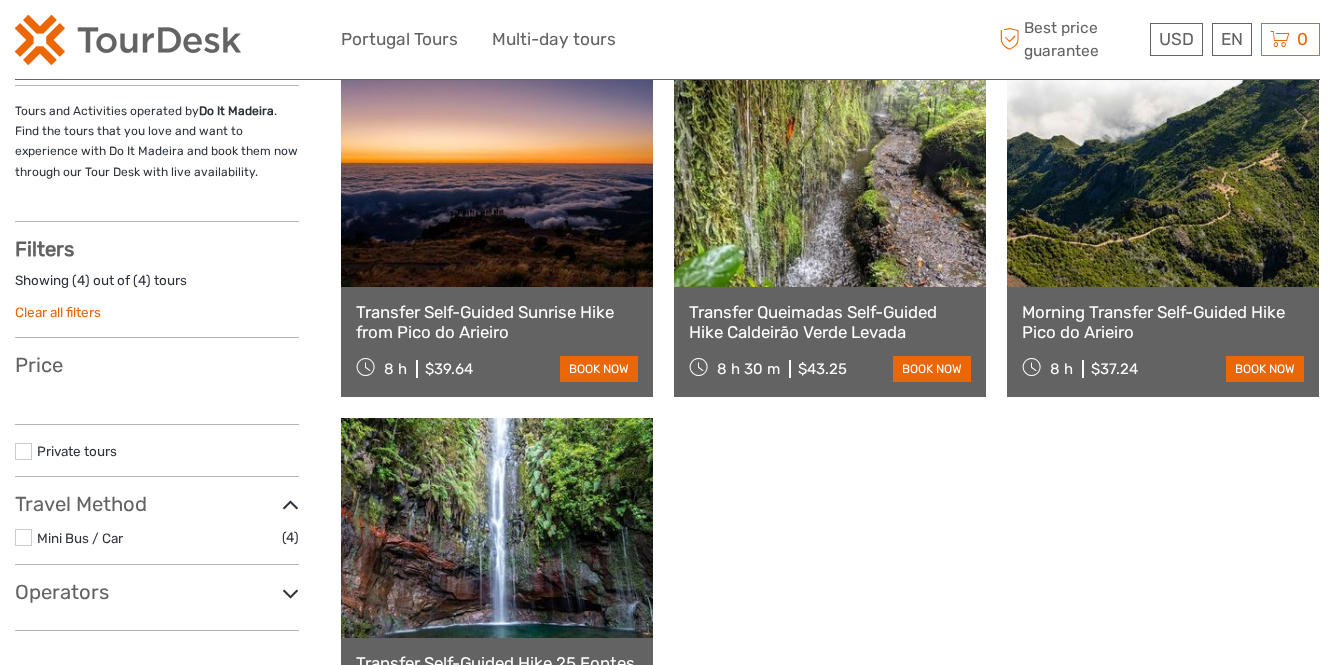 select 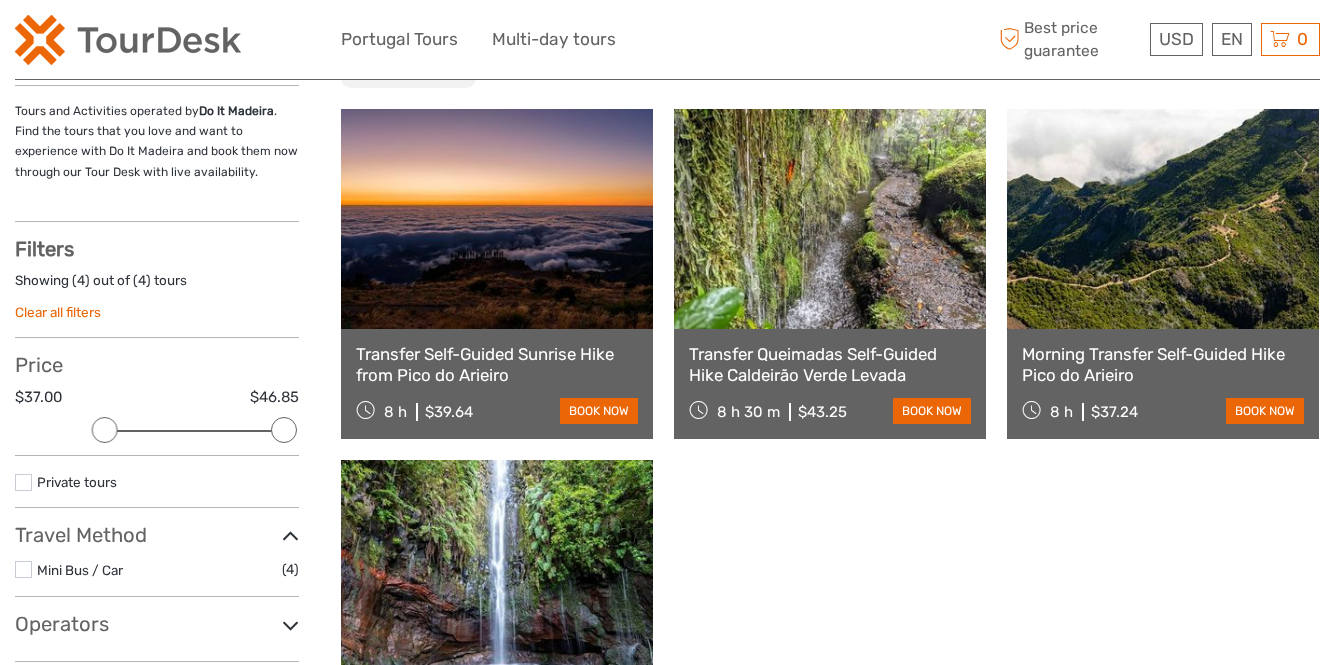 scroll, scrollTop: 0, scrollLeft: 0, axis: both 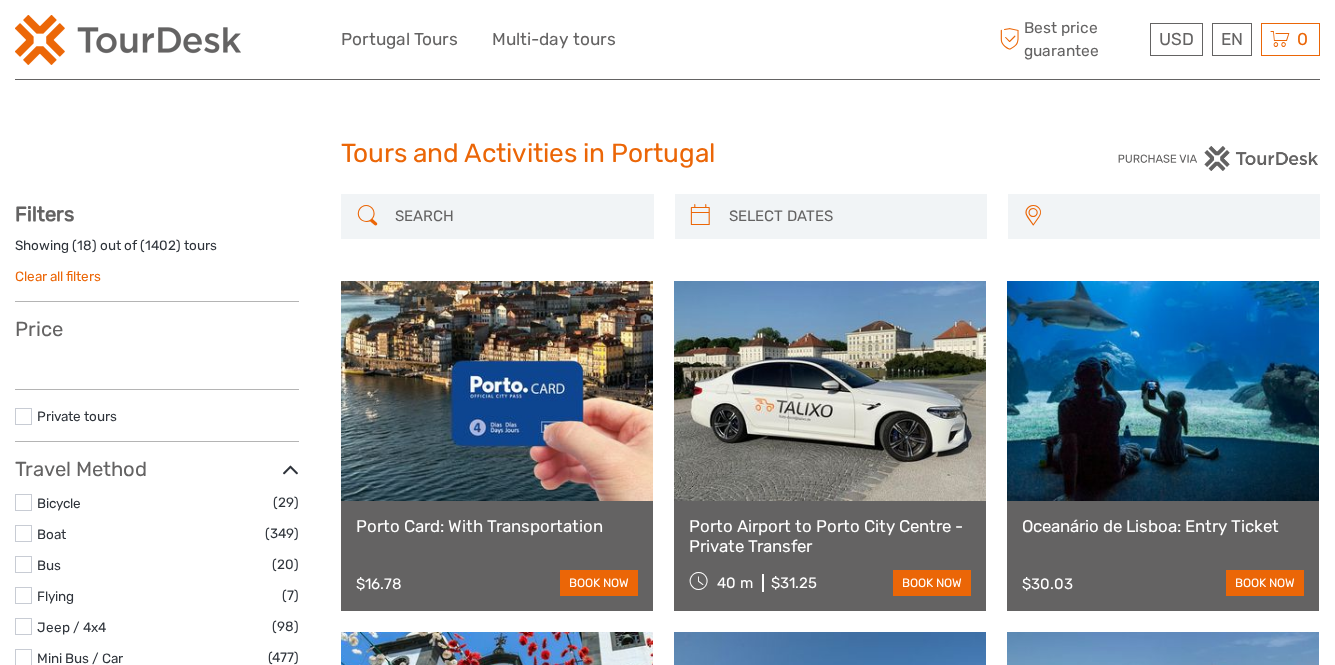 select 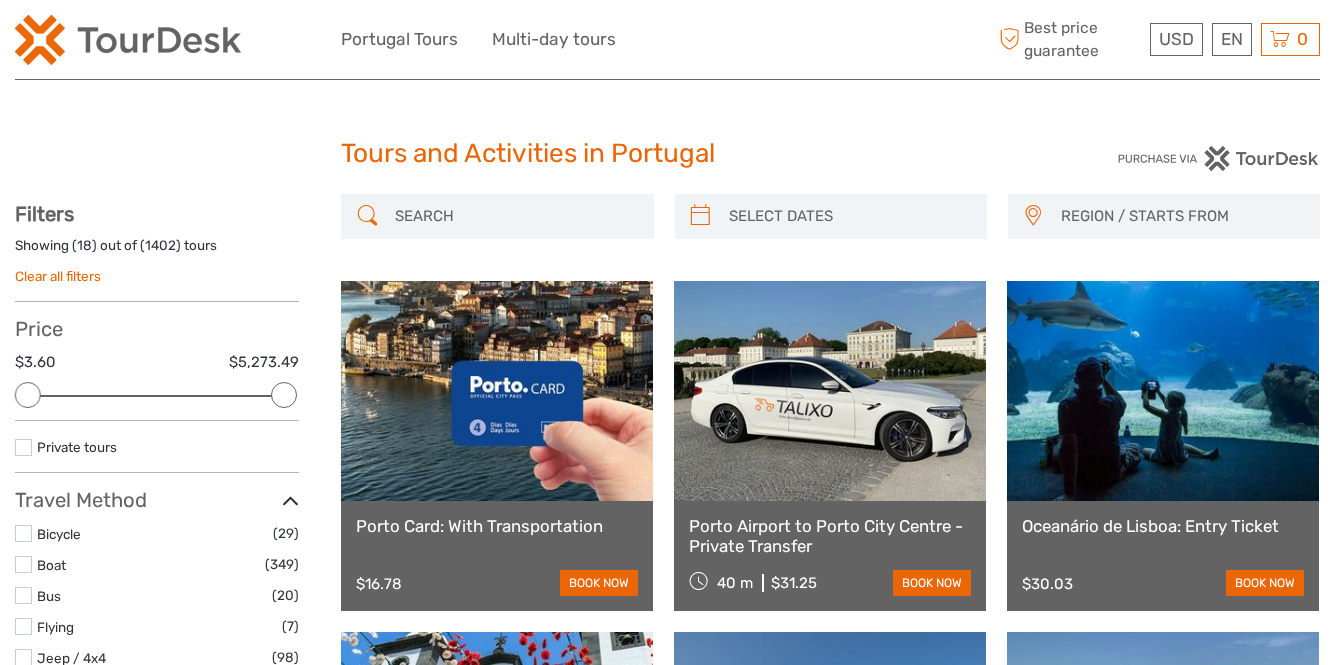 scroll, scrollTop: 0, scrollLeft: 0, axis: both 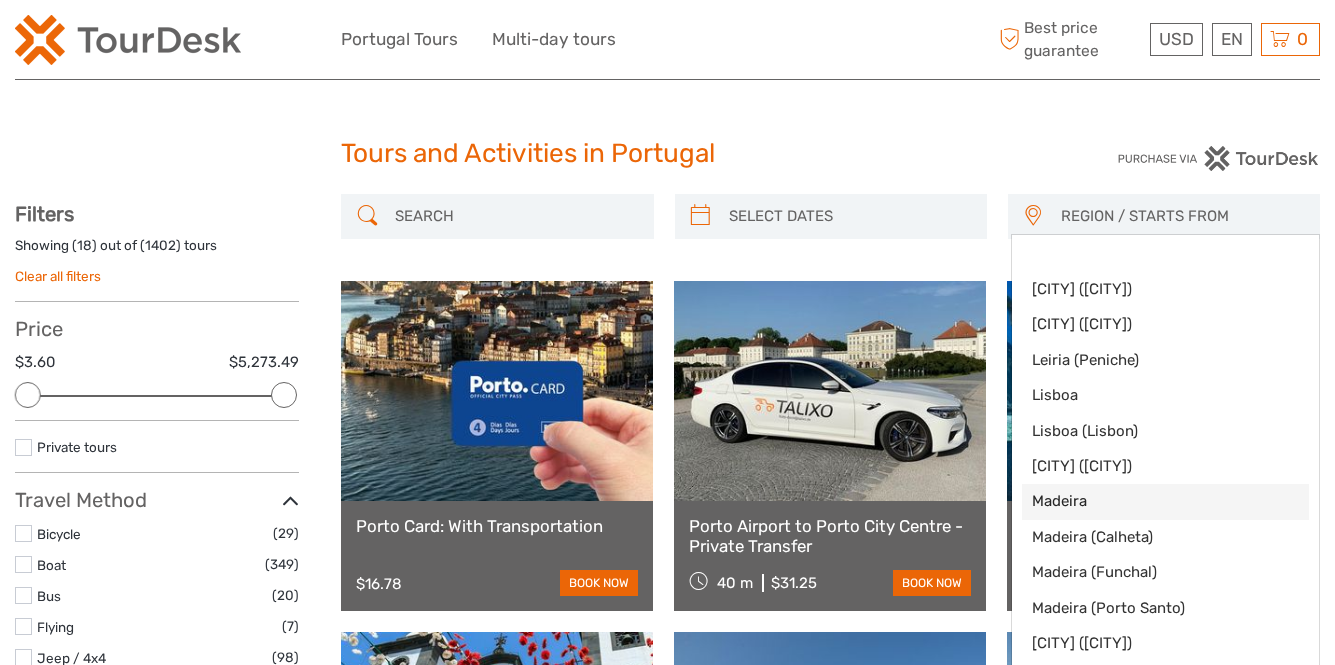 click on "Madeira" at bounding box center (1148, 501) 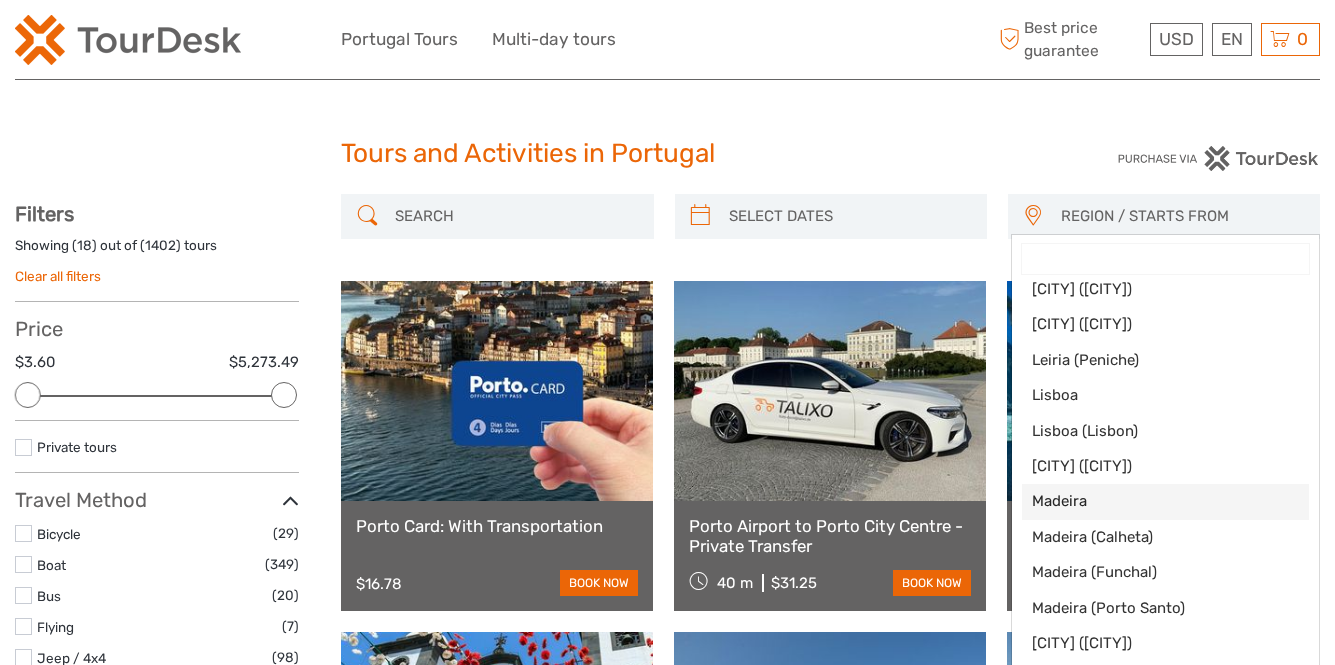 select on "Madeira" 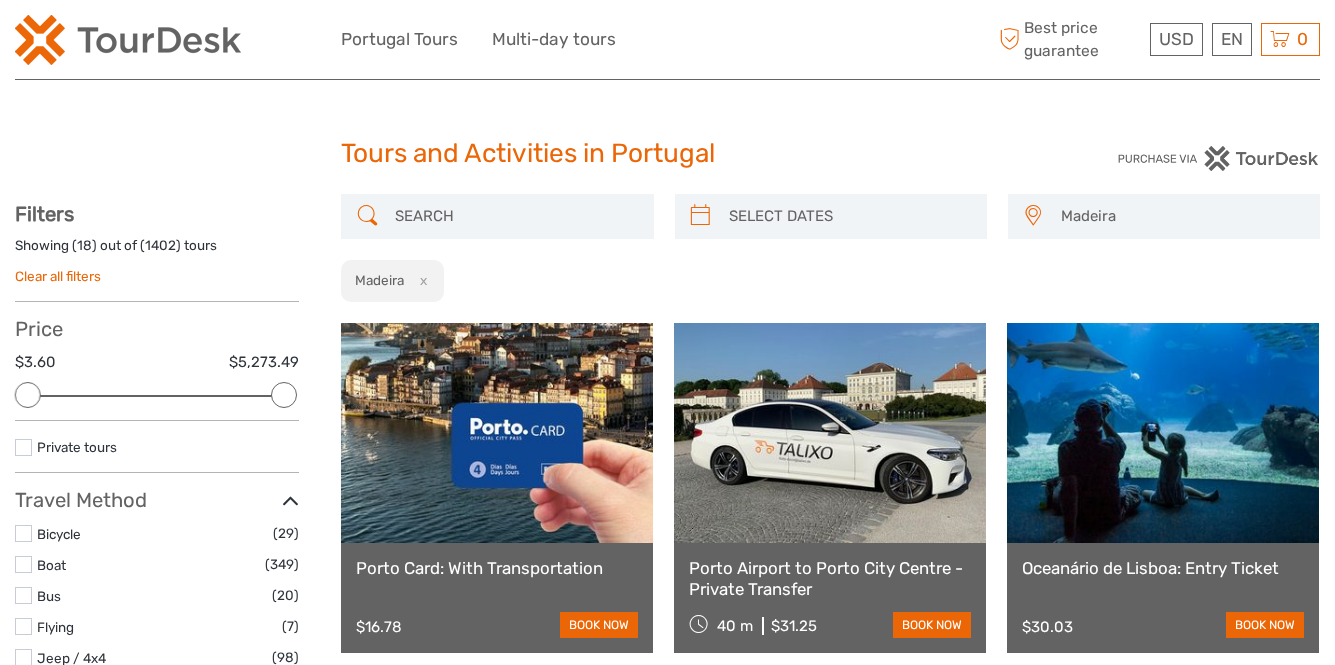 scroll, scrollTop: 95, scrollLeft: 0, axis: vertical 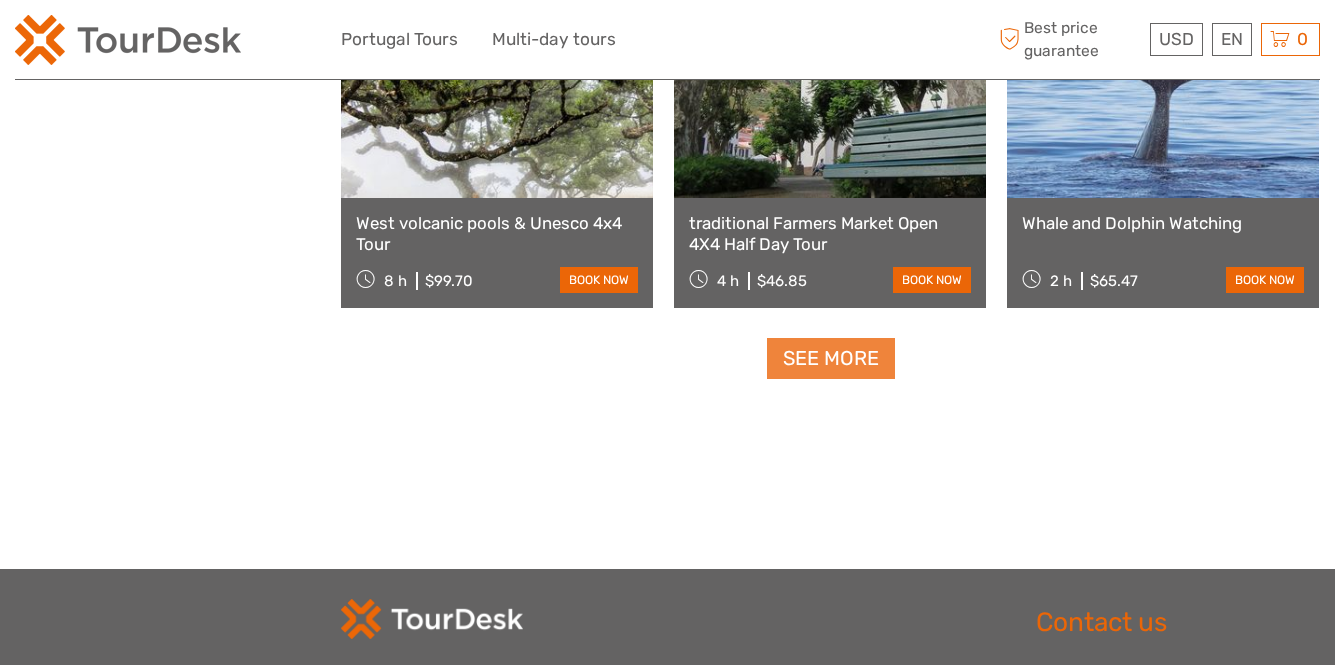 click on "See more" at bounding box center (831, 358) 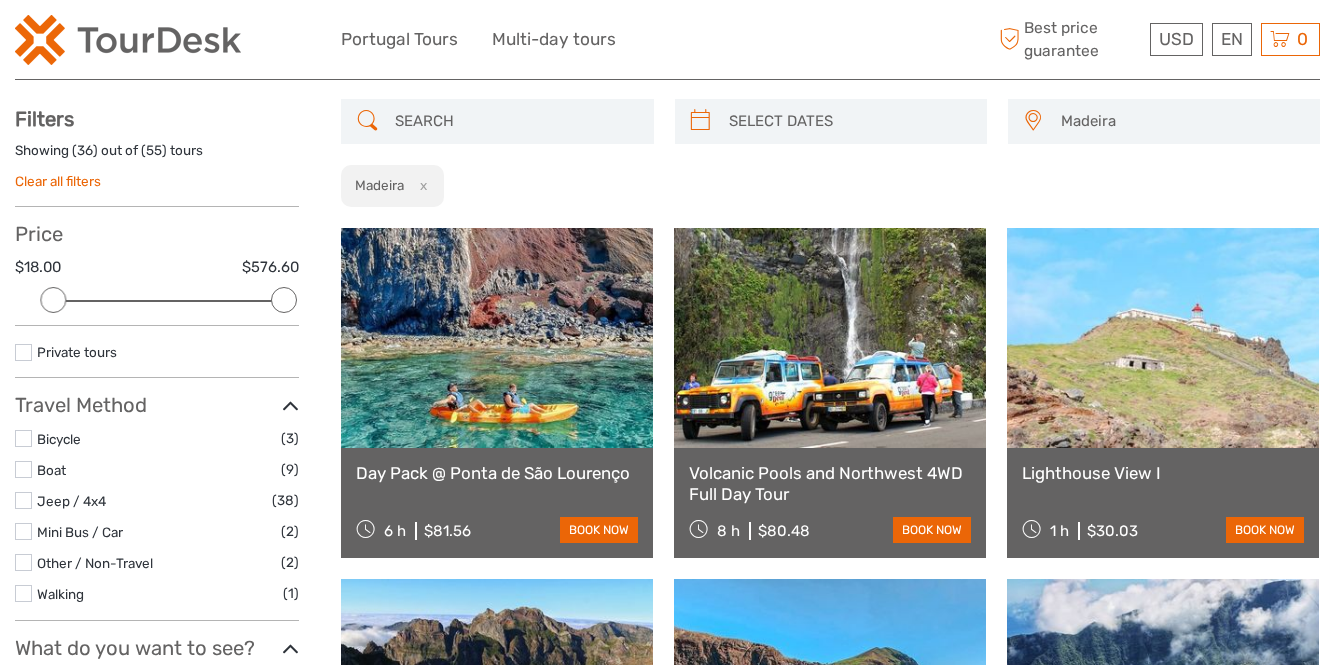 scroll, scrollTop: 100, scrollLeft: 0, axis: vertical 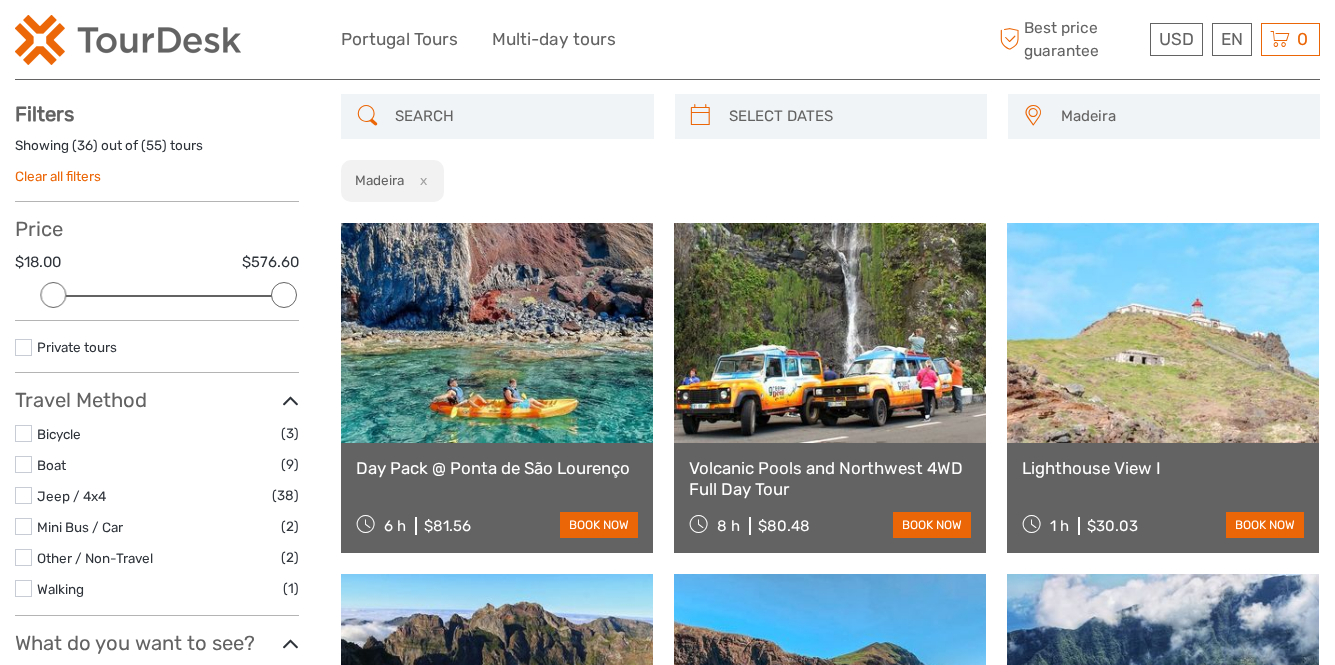 click at bounding box center (497, 333) 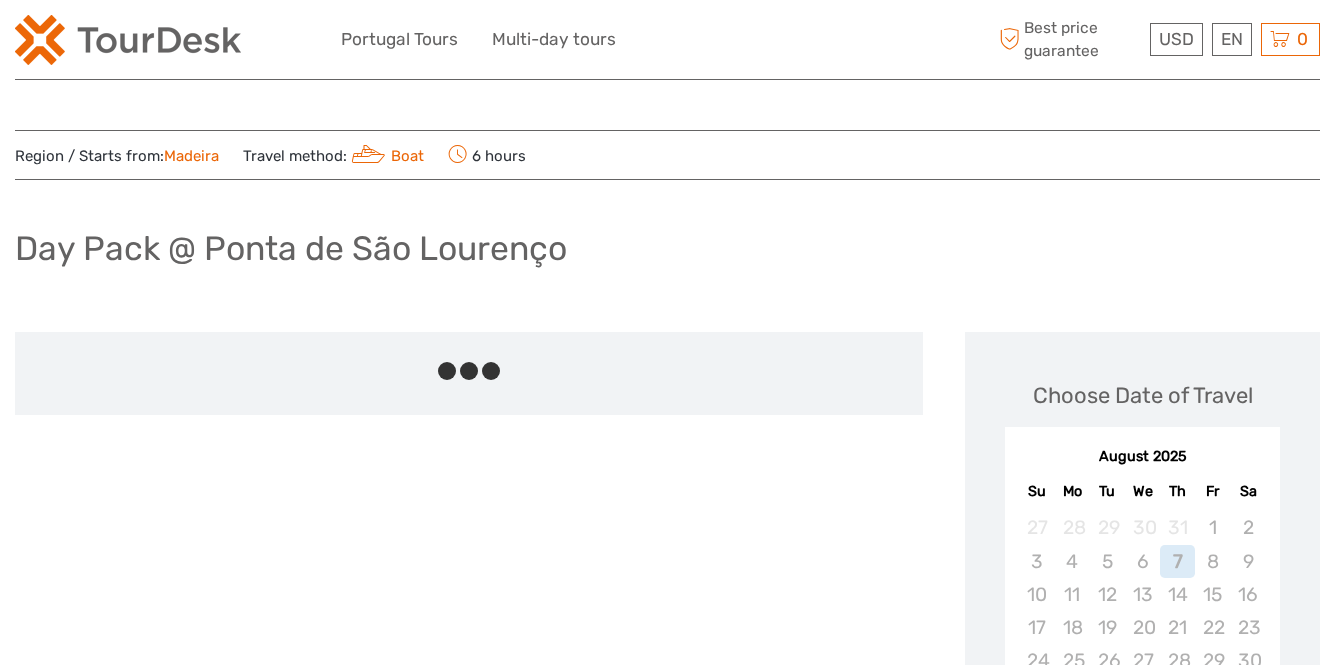 scroll, scrollTop: 0, scrollLeft: 0, axis: both 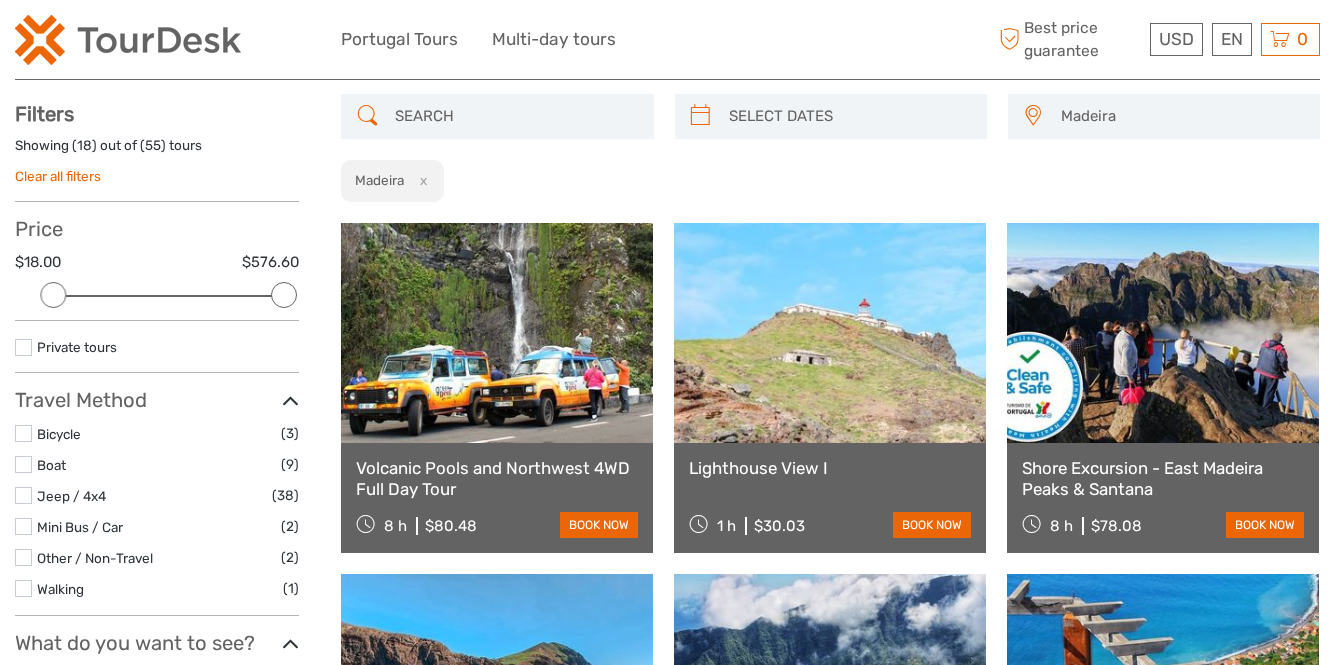 click at bounding box center [830, 333] 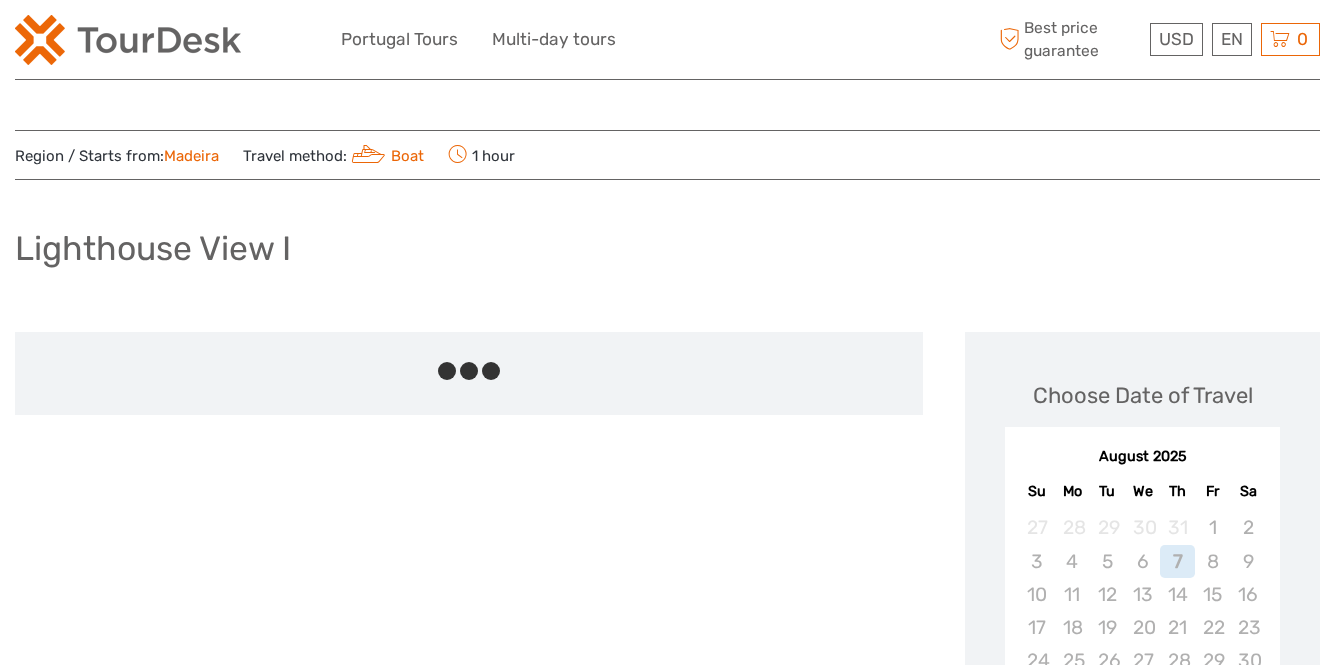 scroll, scrollTop: 0, scrollLeft: 0, axis: both 